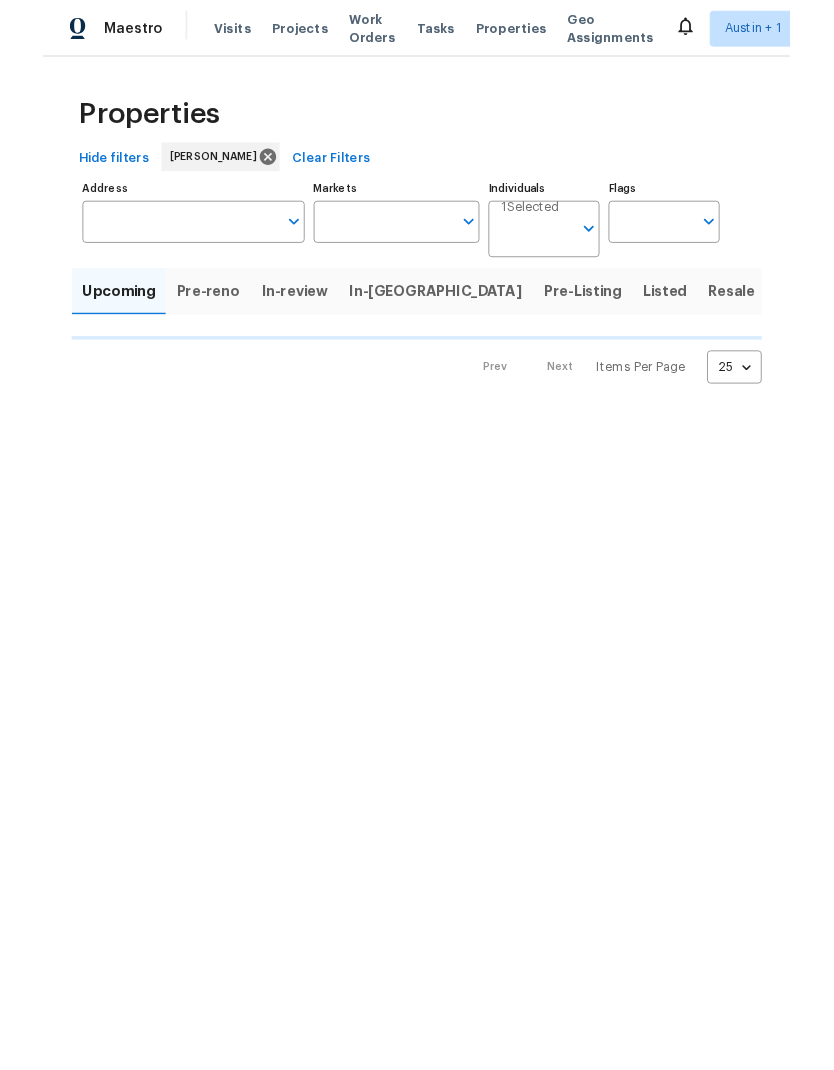 scroll, scrollTop: 0, scrollLeft: 0, axis: both 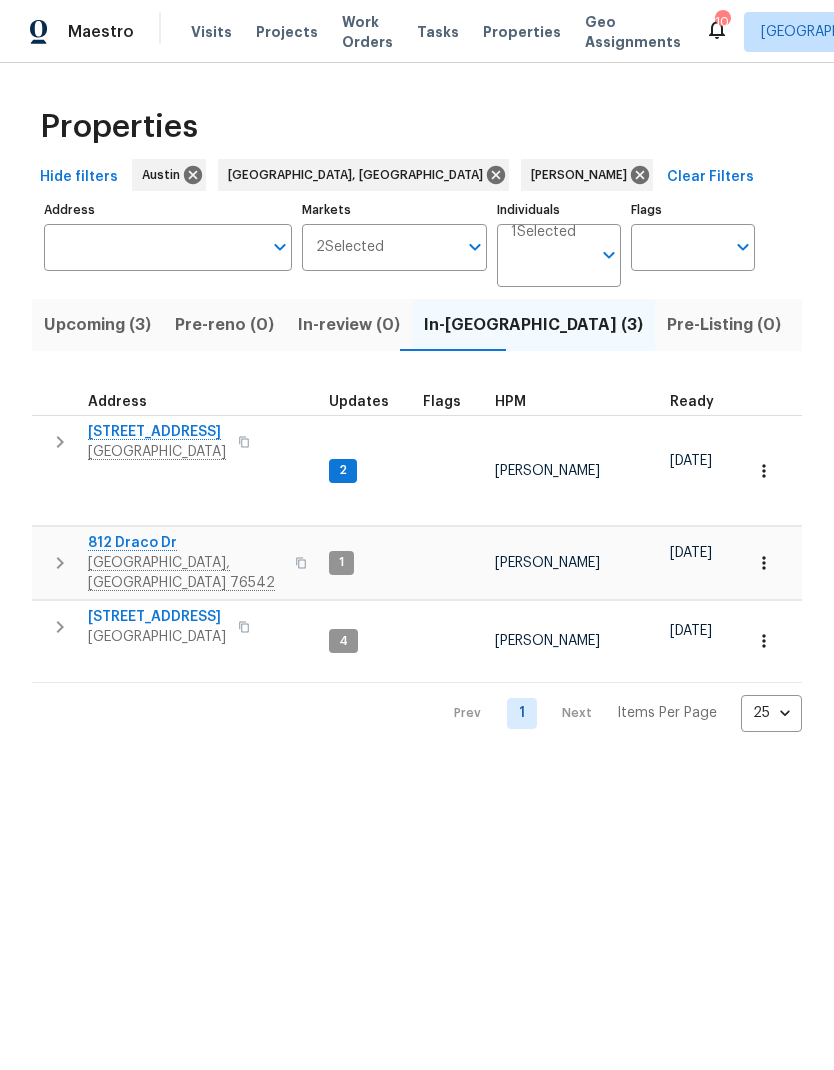 click 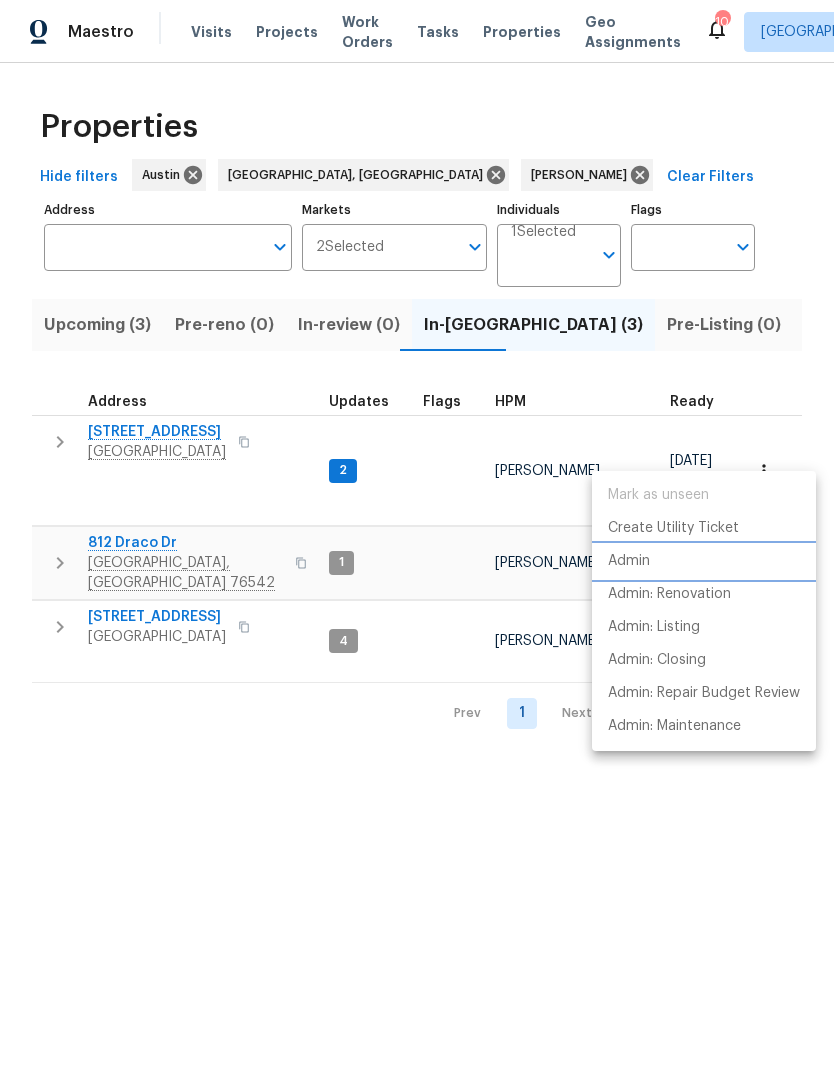 click on "Admin" at bounding box center [704, 561] 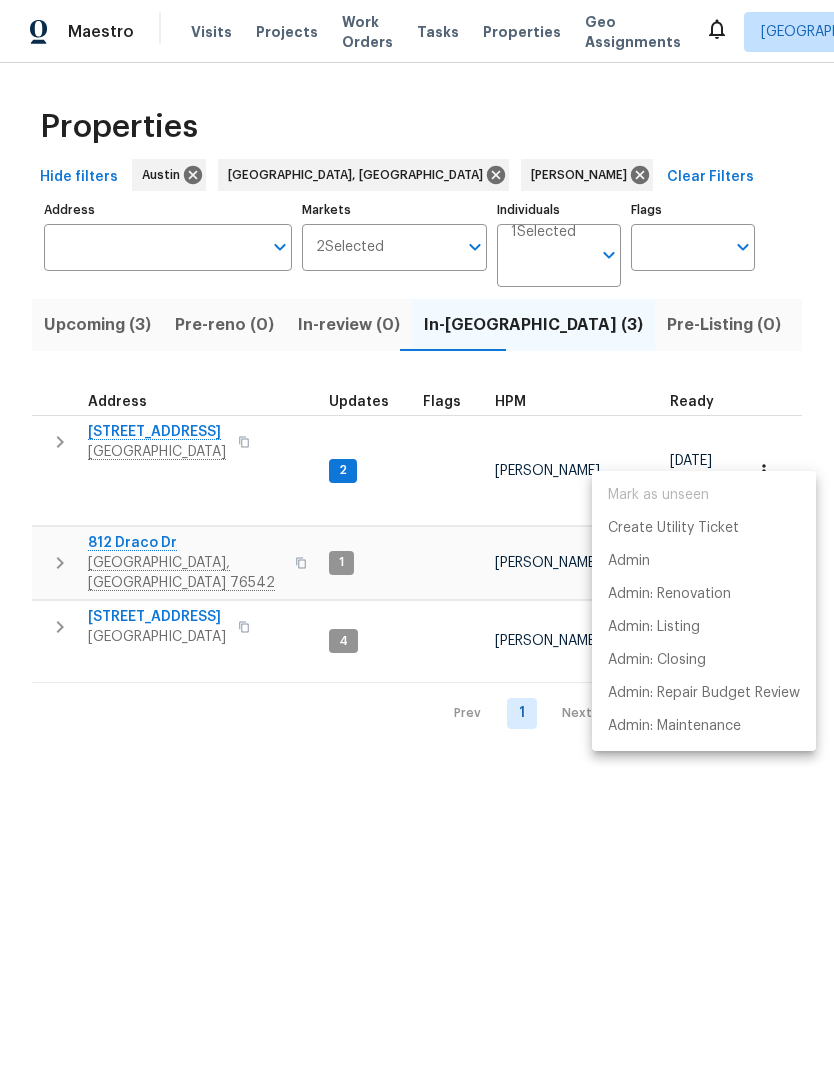 click at bounding box center (417, 535) 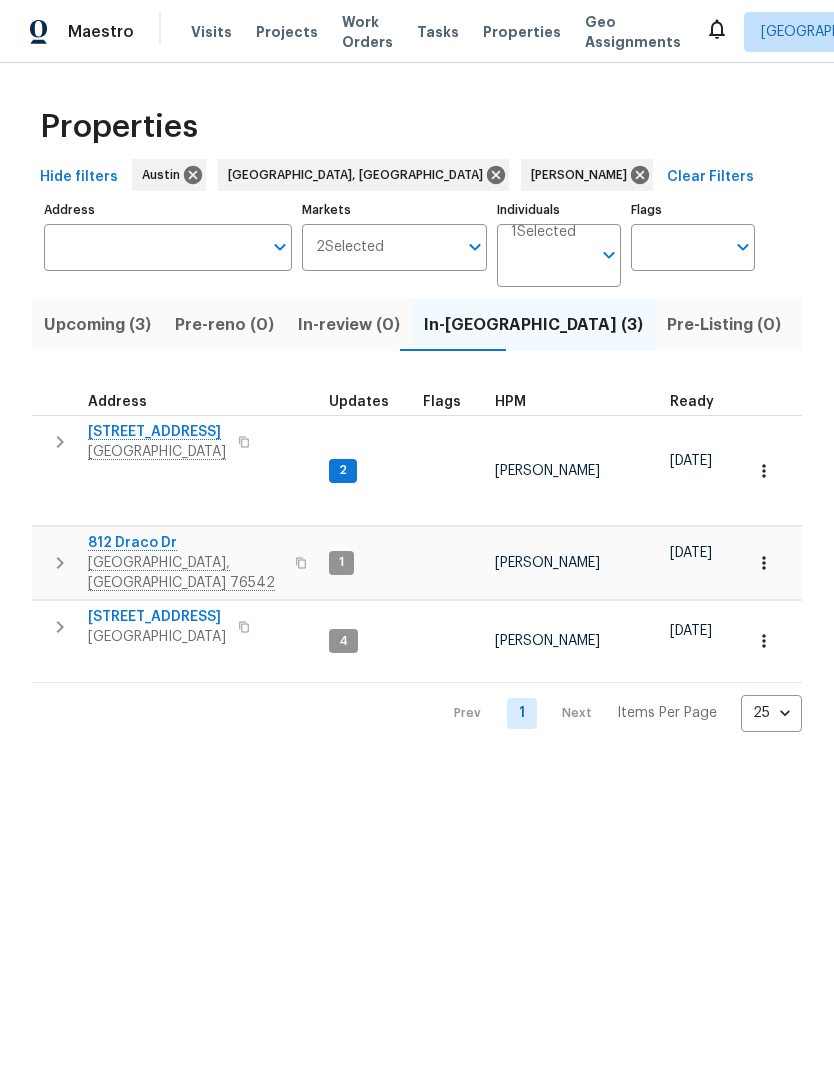 click on "Listed (12)" at bounding box center (846, 325) 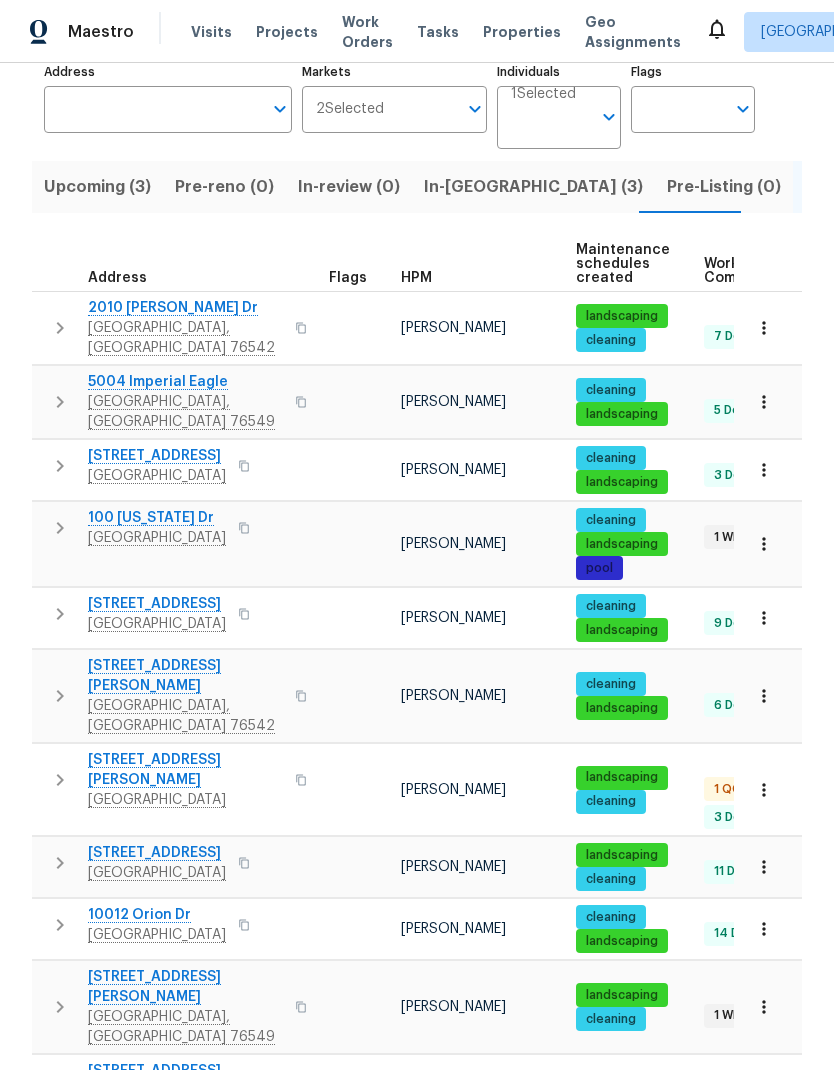 scroll, scrollTop: 137, scrollLeft: 0, axis: vertical 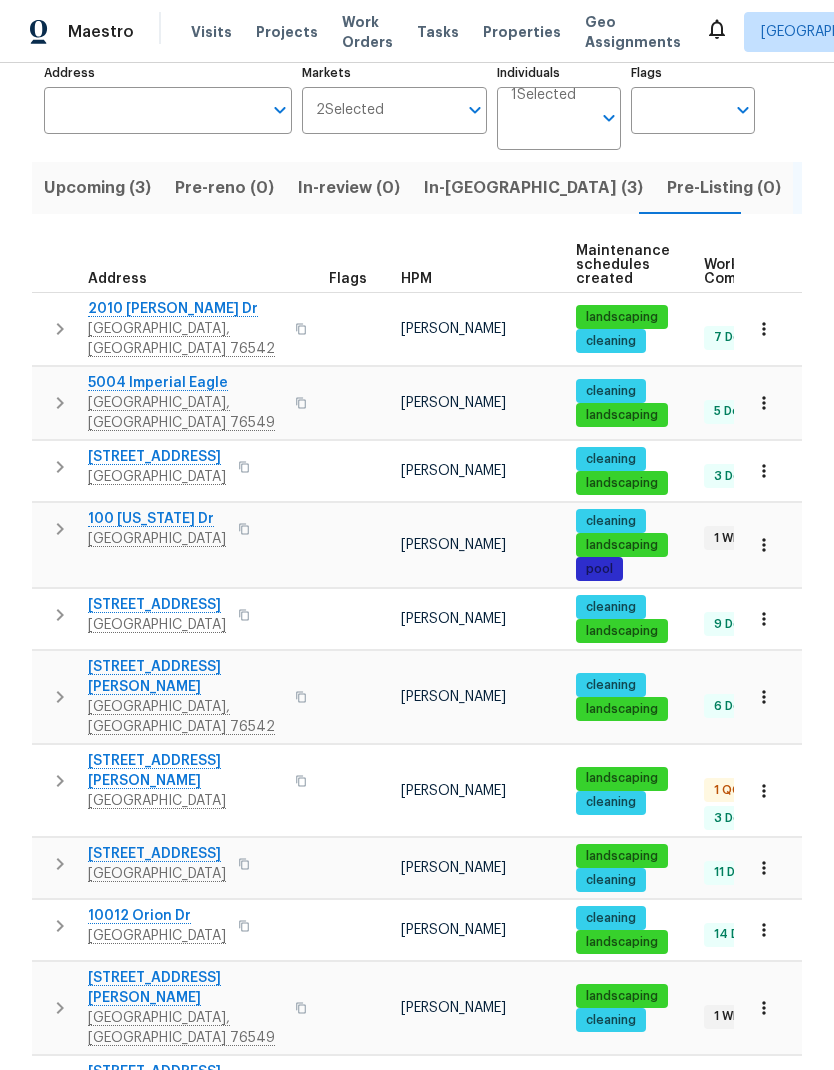 click on "10012 Orion Dr" at bounding box center (157, 916) 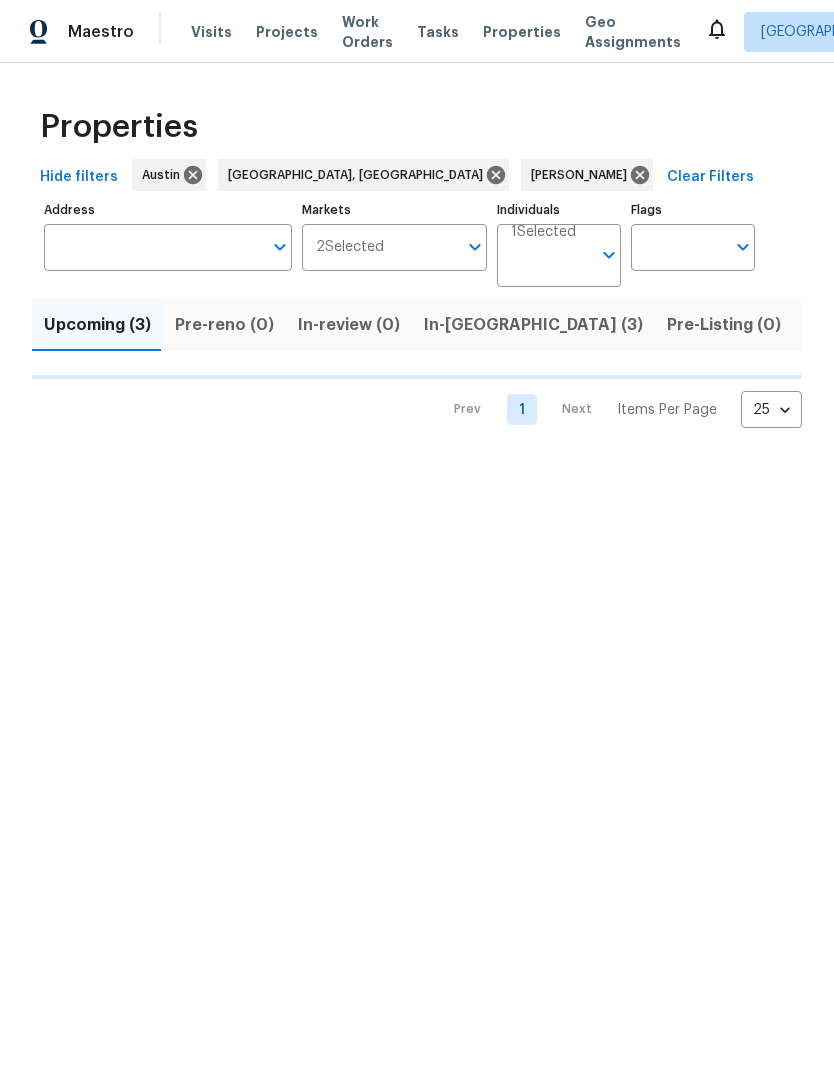 scroll, scrollTop: 0, scrollLeft: 0, axis: both 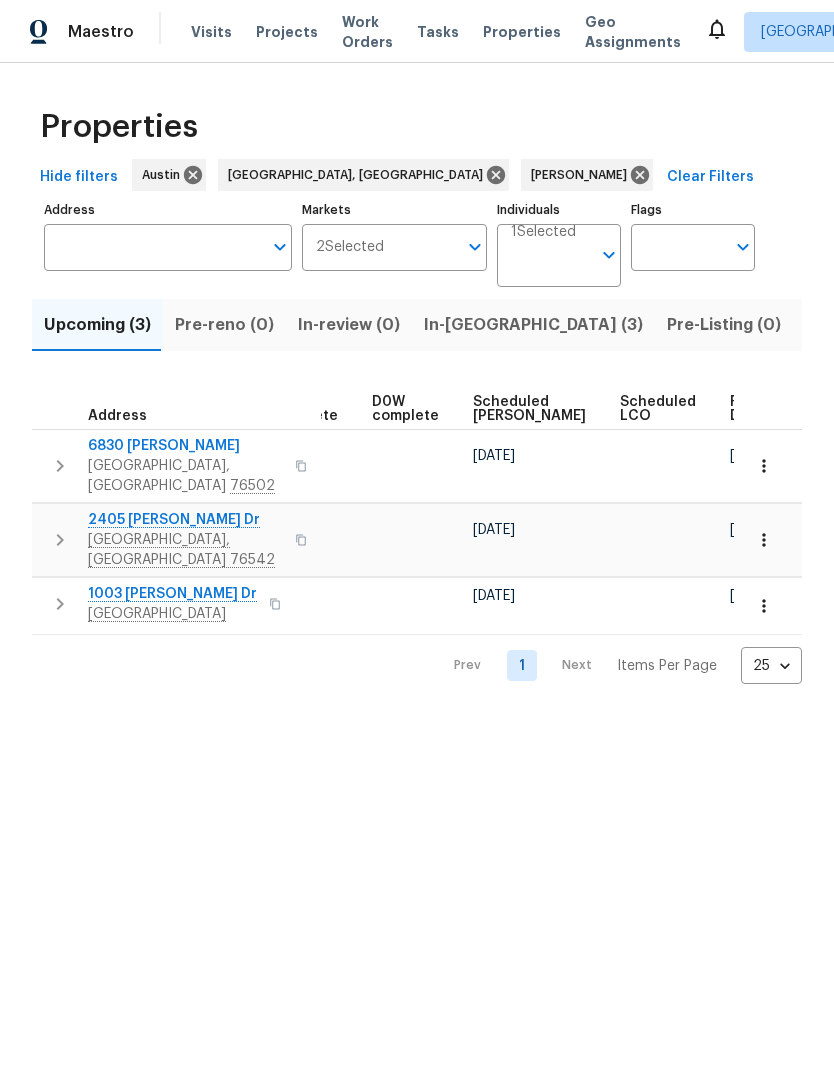click on "Ready Date" at bounding box center [752, 409] 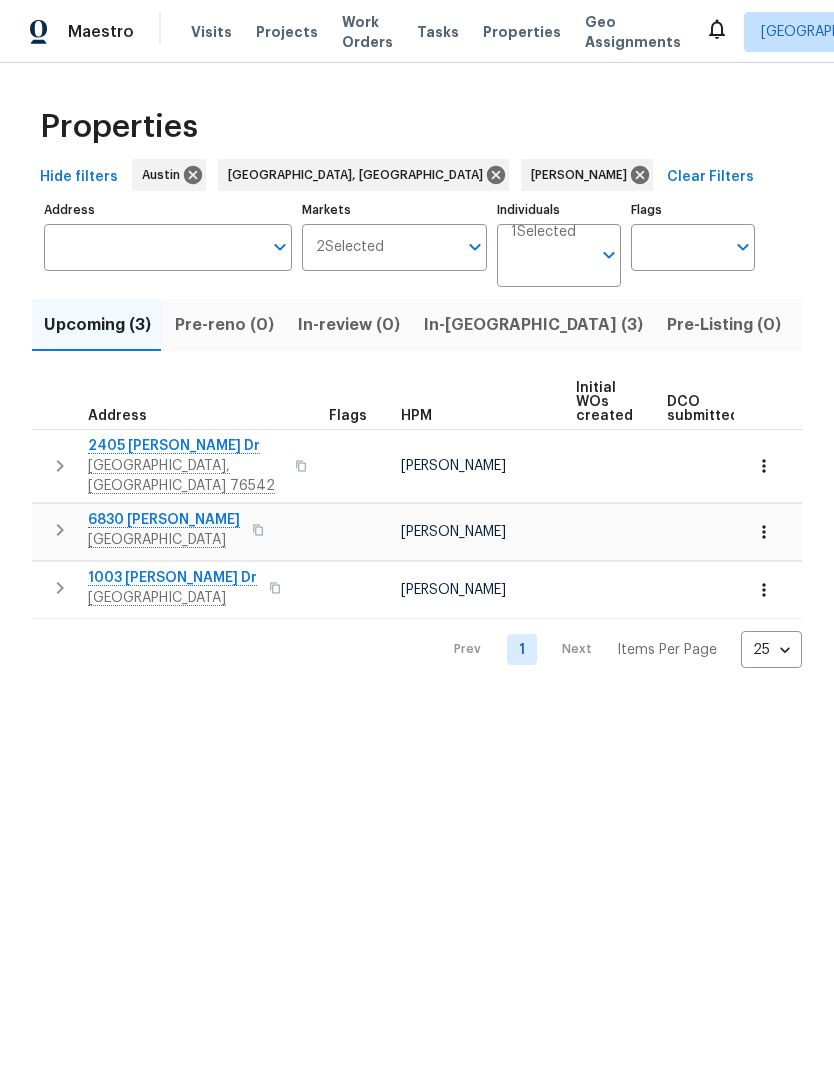scroll, scrollTop: 0, scrollLeft: 0, axis: both 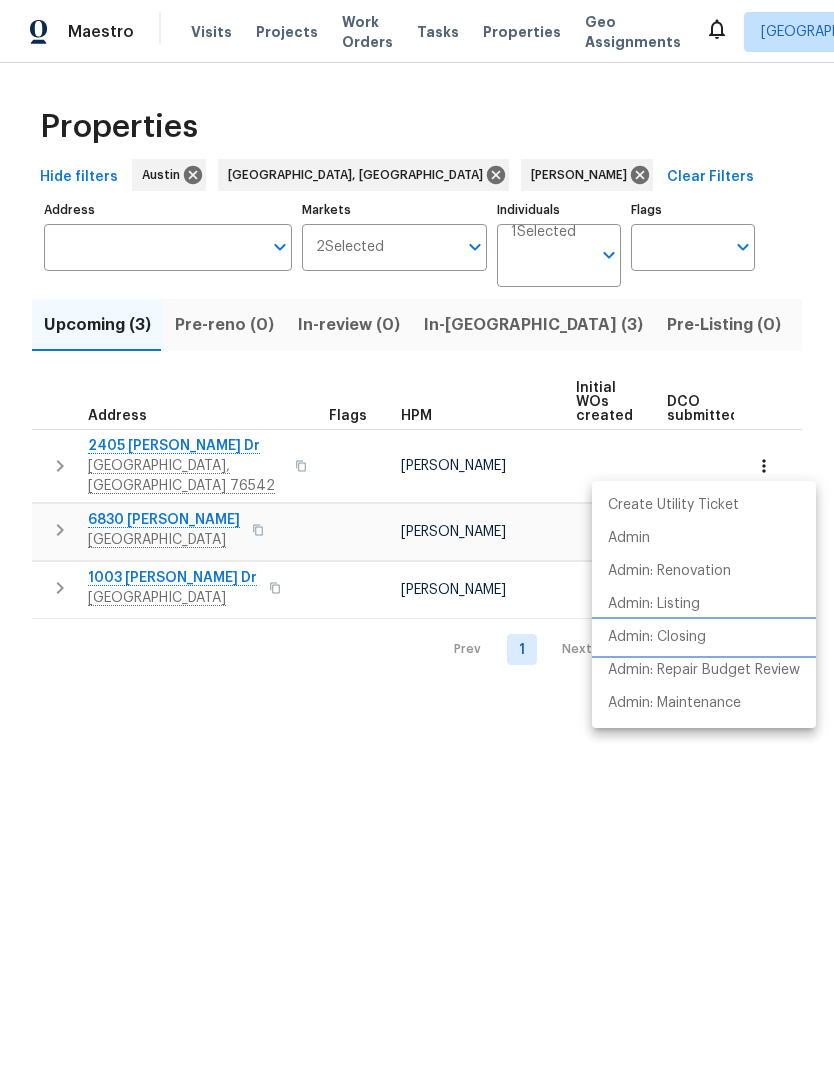 click on "Admin: Closing" at bounding box center (704, 637) 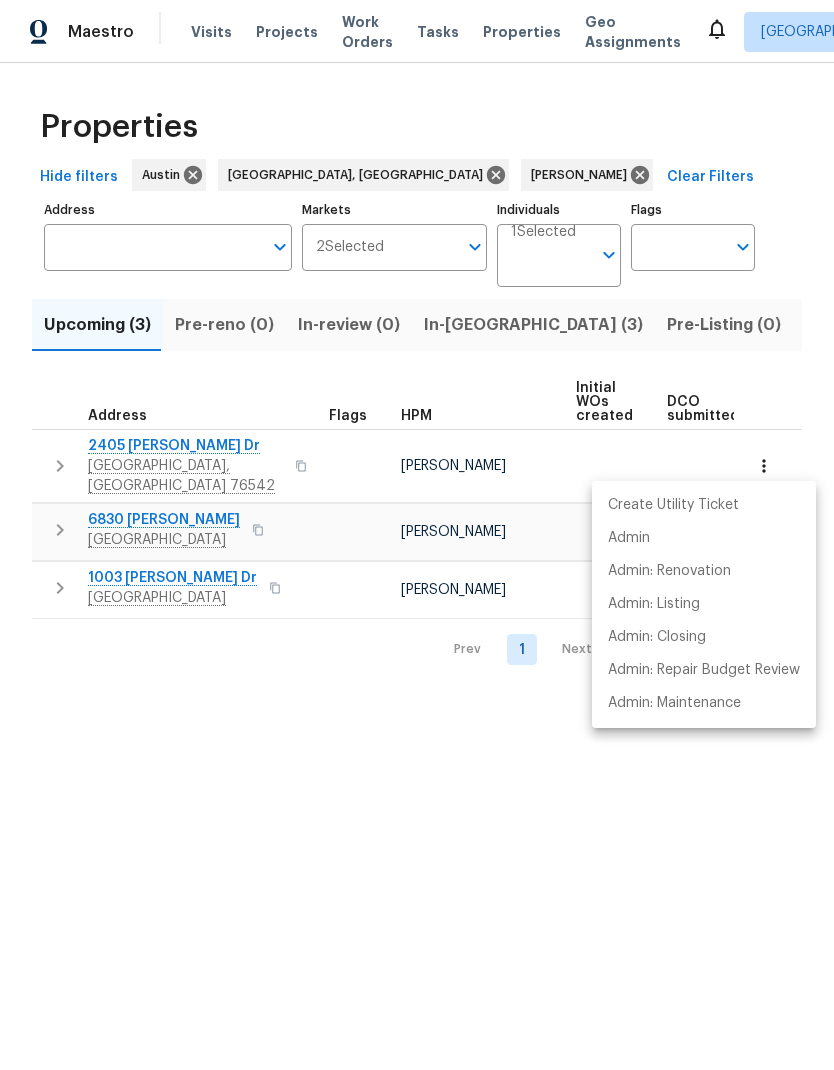 click at bounding box center (417, 535) 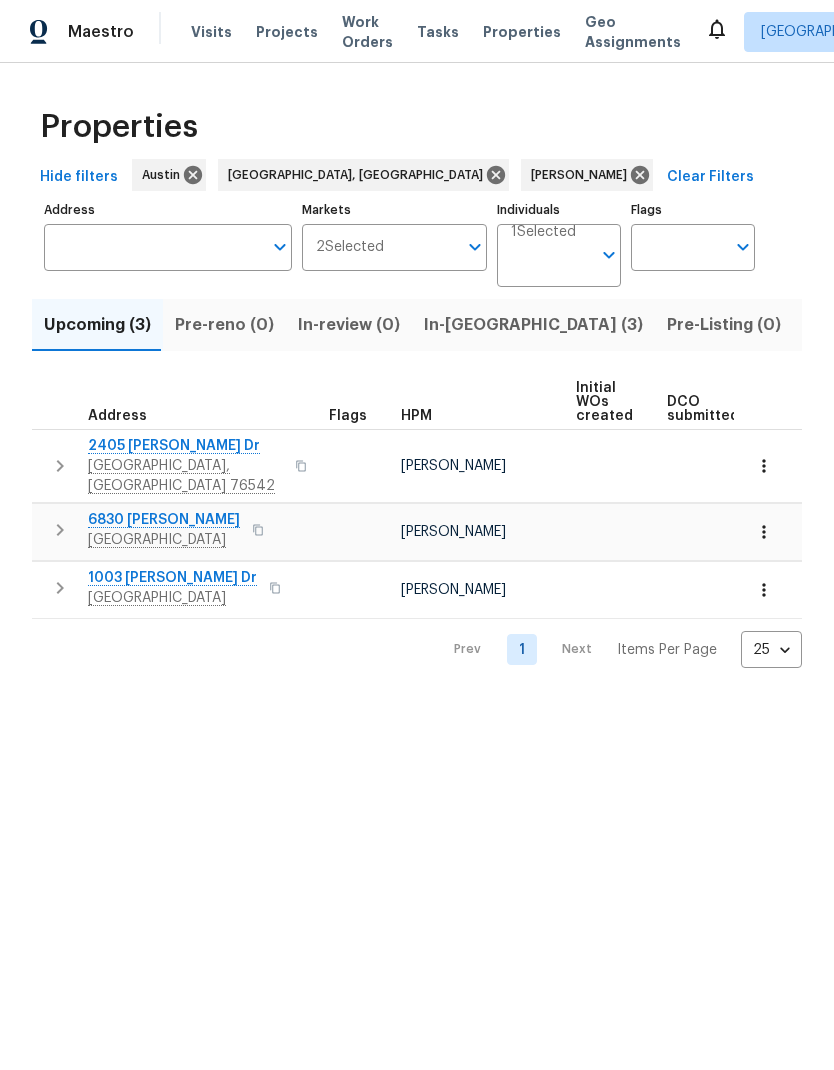 scroll, scrollTop: 0, scrollLeft: 0, axis: both 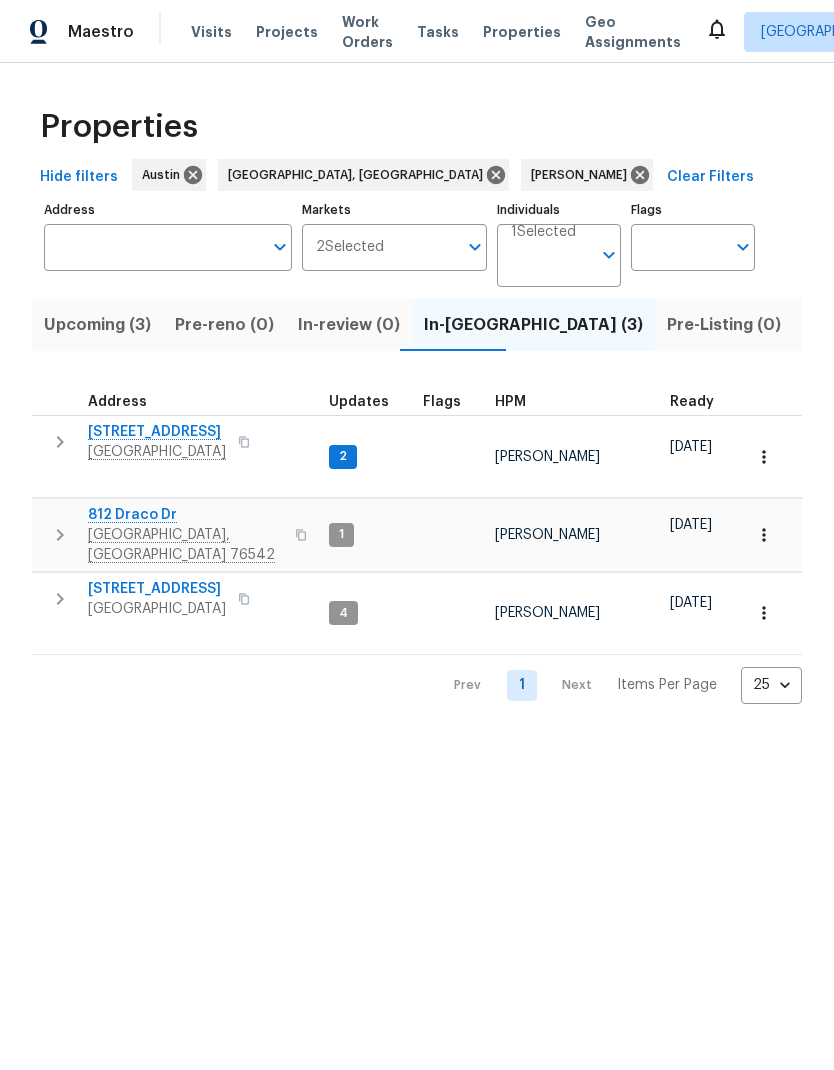 click 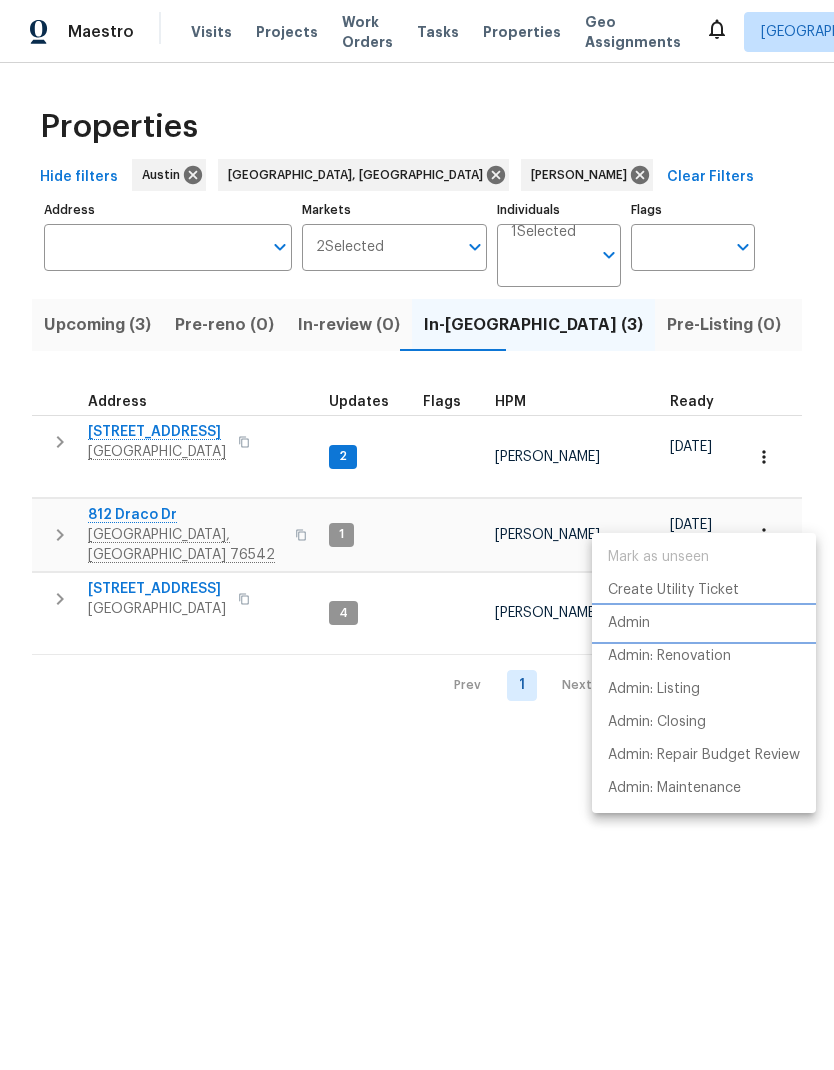 click on "Admin" at bounding box center (629, 623) 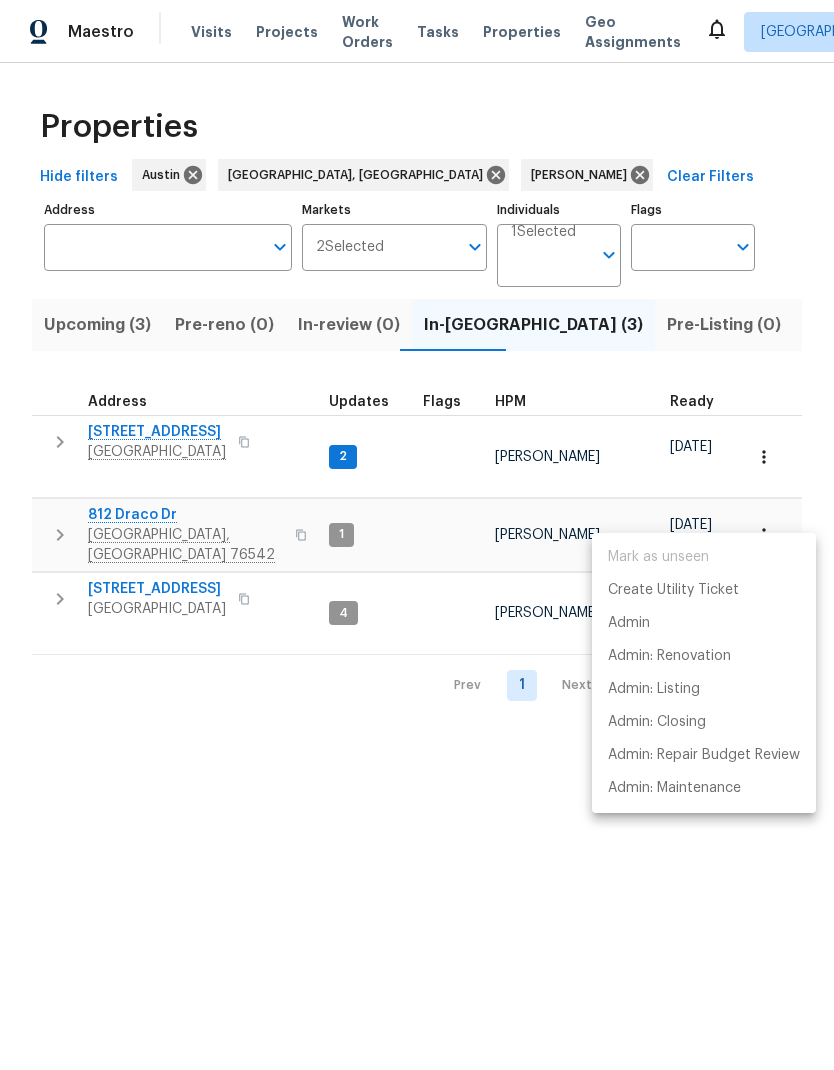 click at bounding box center [417, 535] 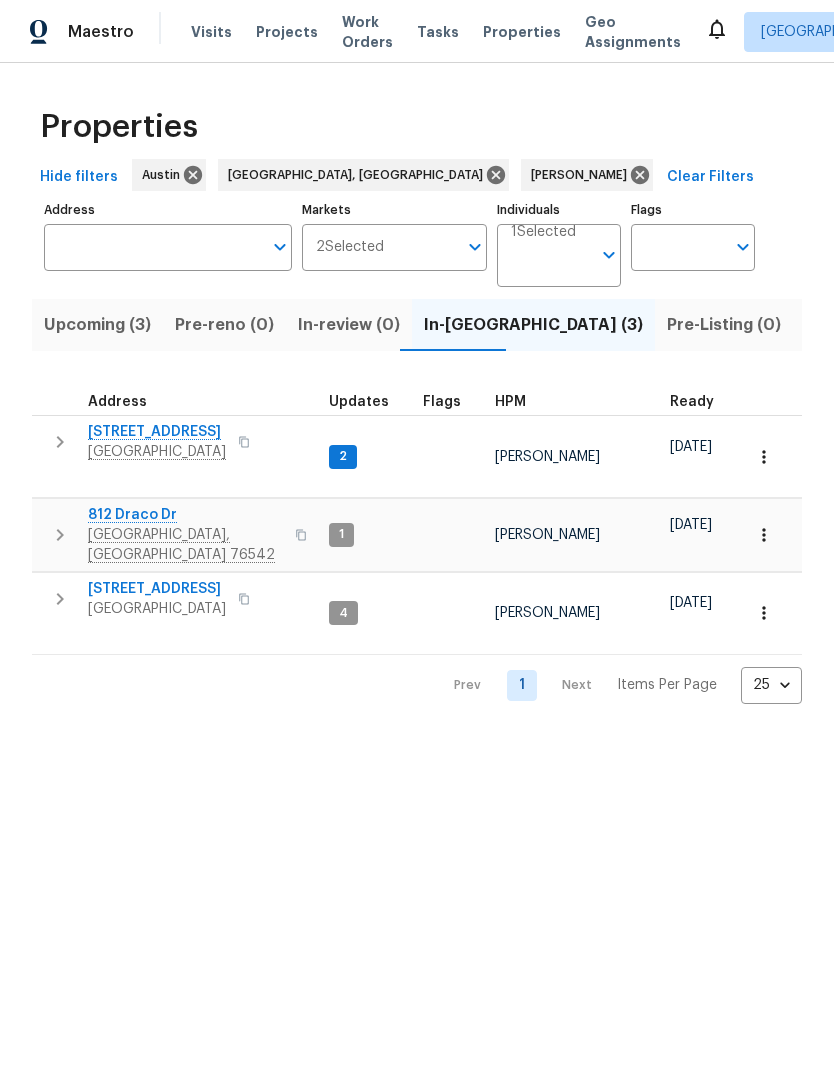 click 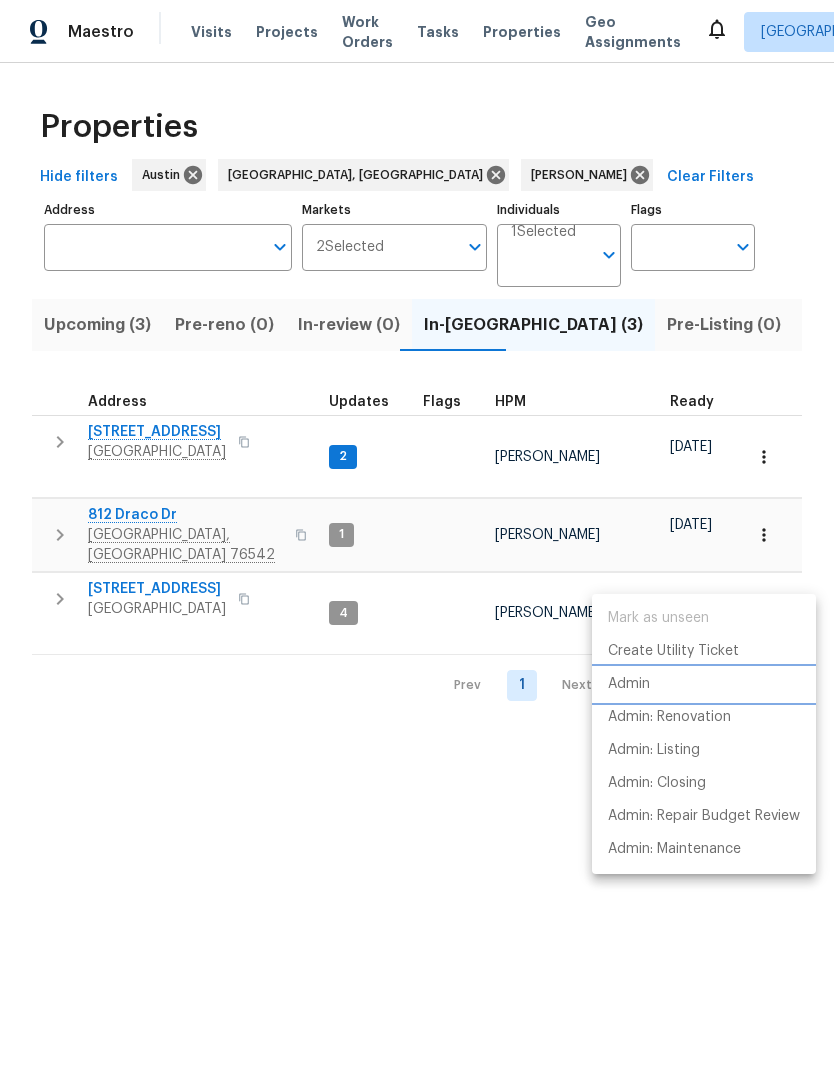 click on "Admin" at bounding box center [704, 684] 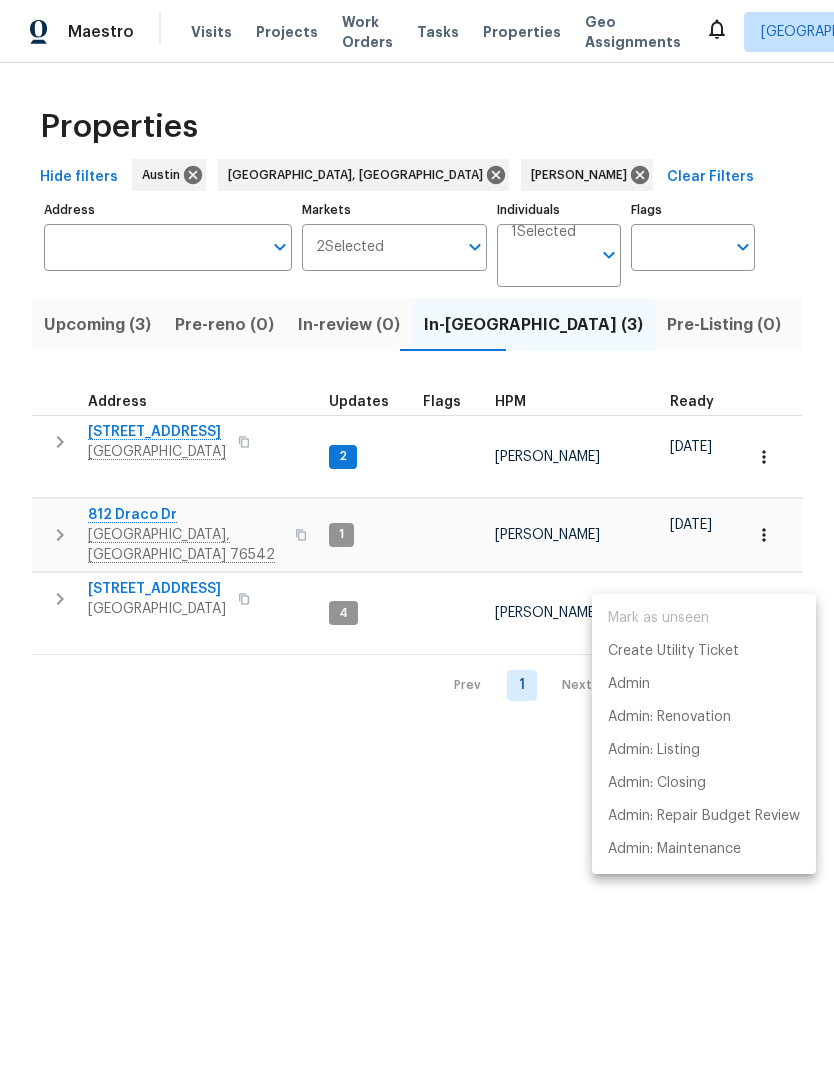 click at bounding box center [417, 535] 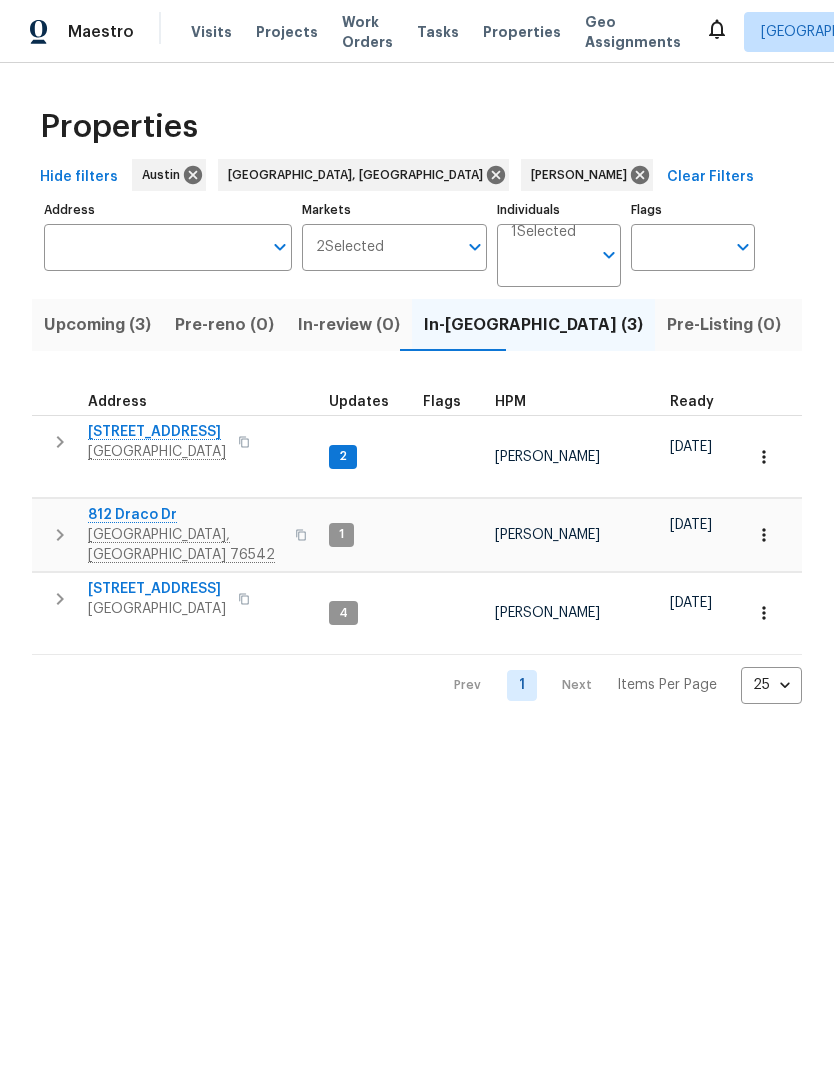 click on "[STREET_ADDRESS]" at bounding box center [157, 589] 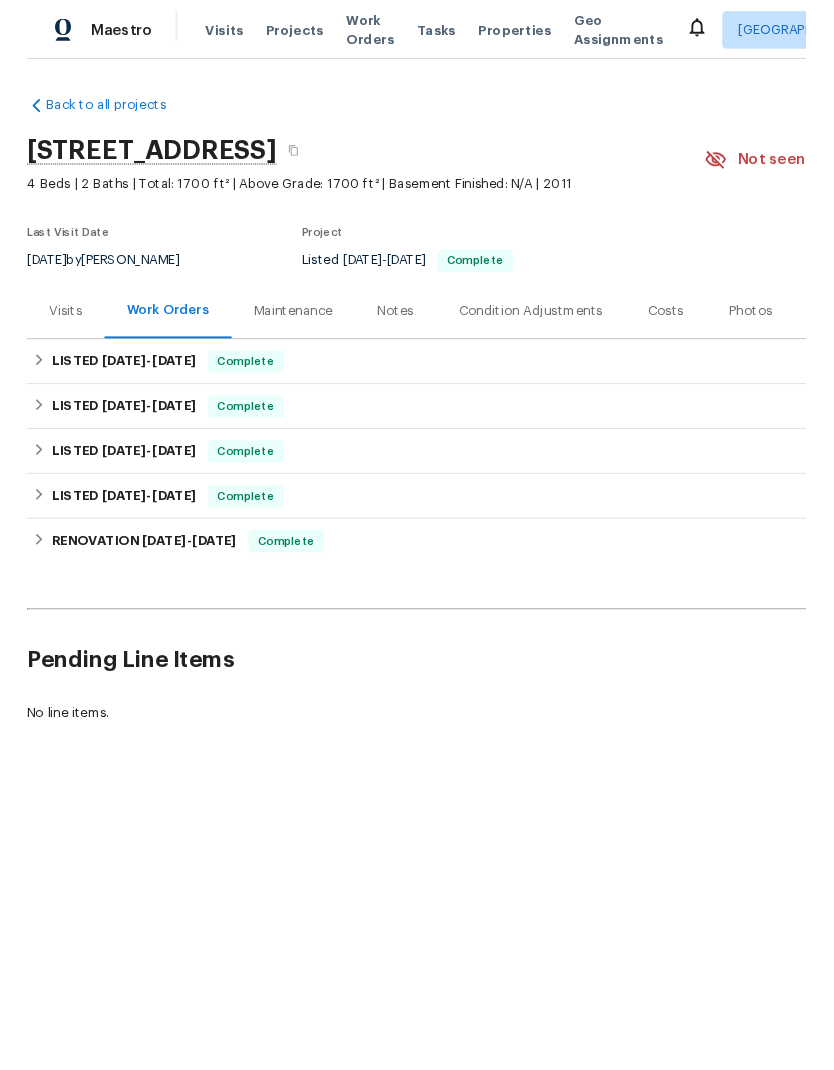 scroll, scrollTop: 0, scrollLeft: 0, axis: both 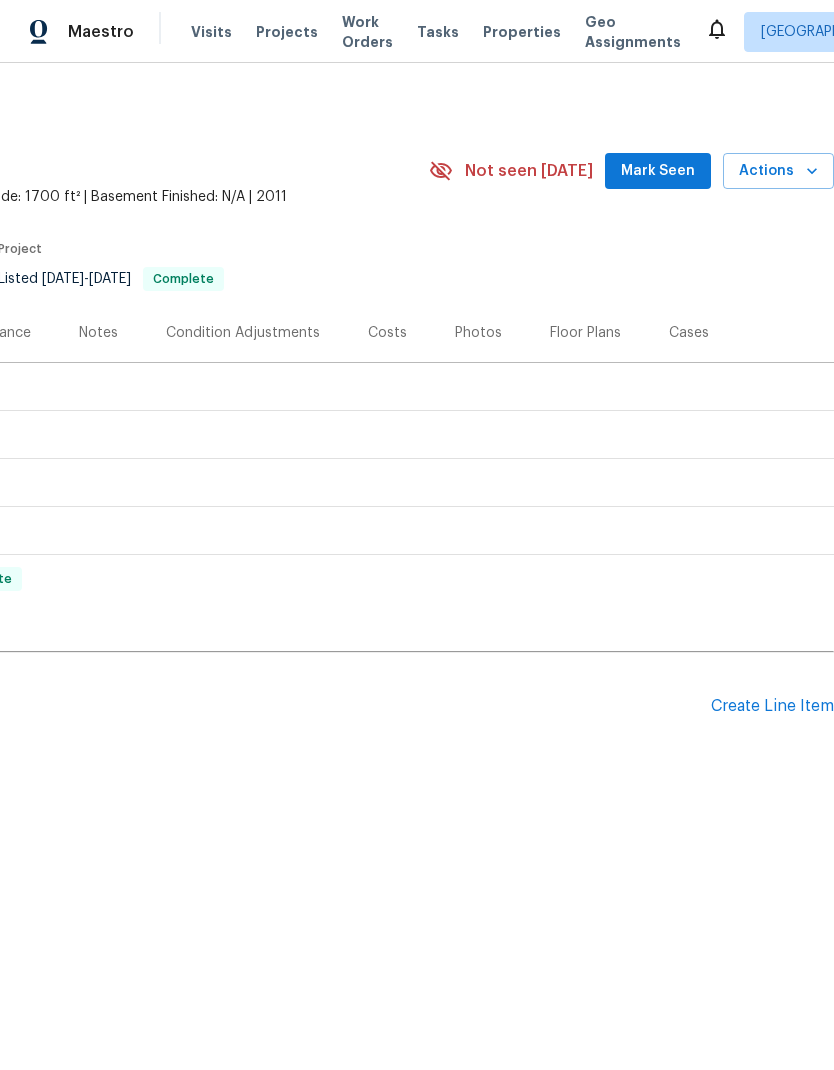 click on "Mark Seen" at bounding box center [658, 171] 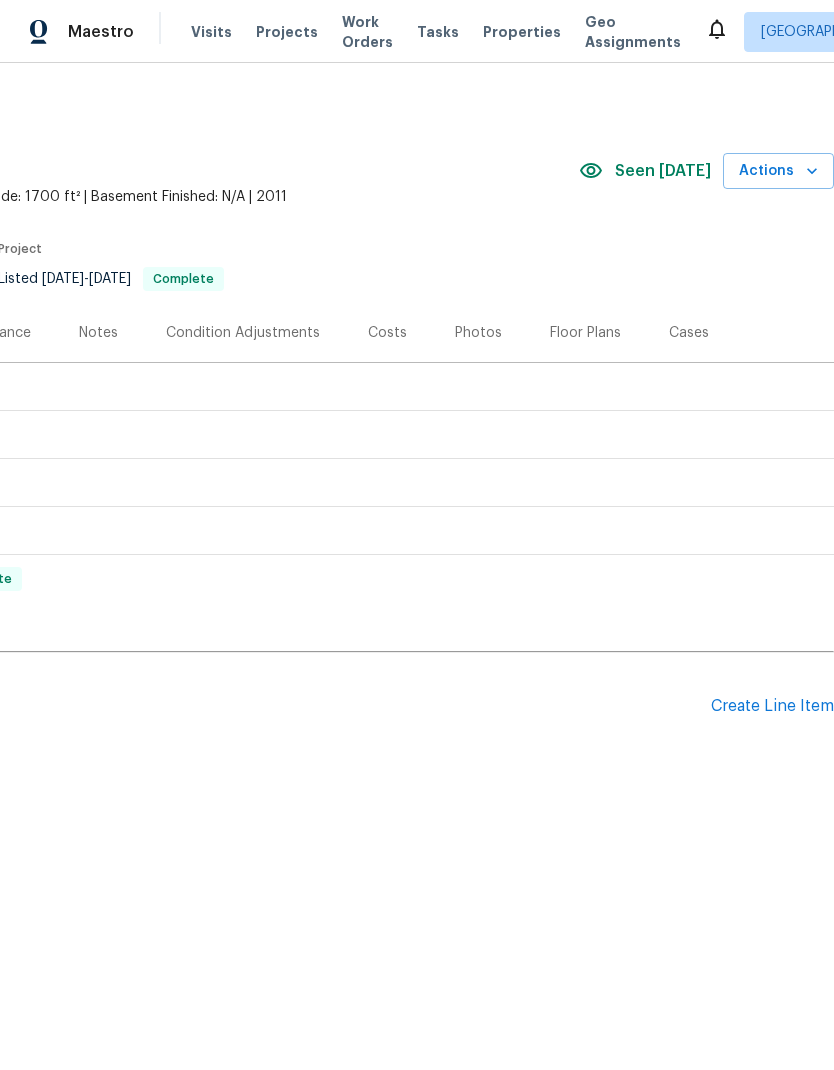 click on "Actions" at bounding box center (778, 171) 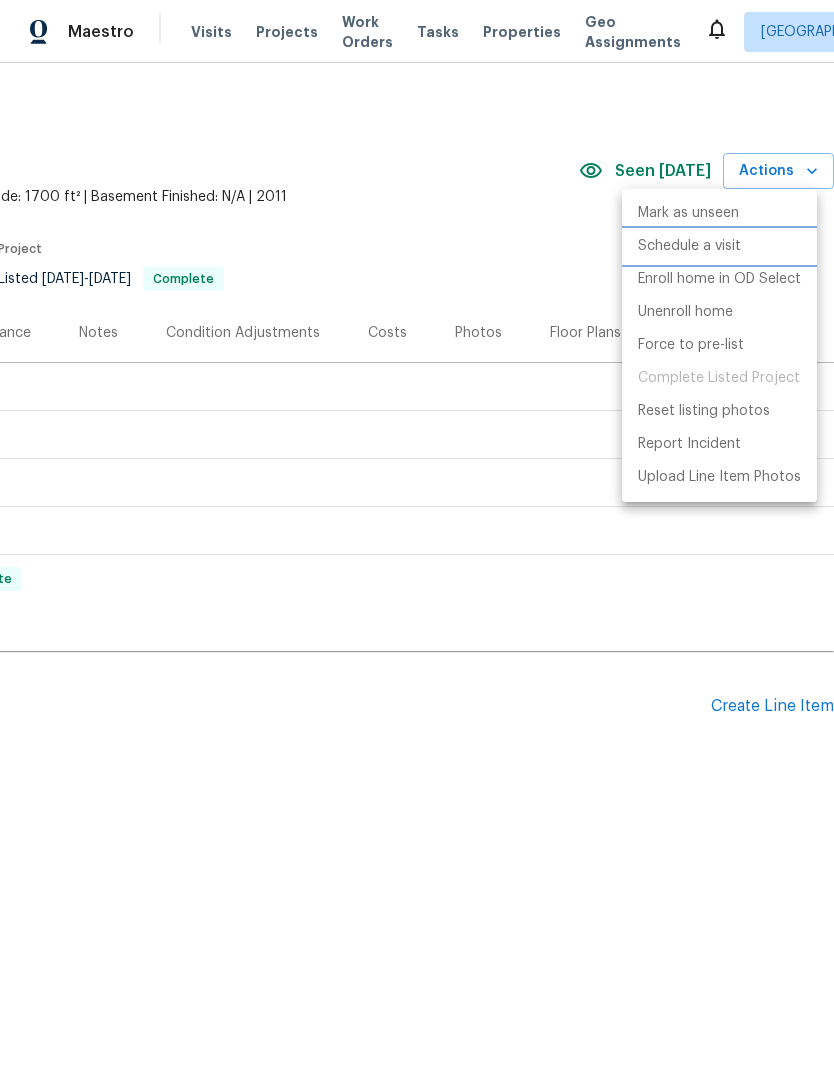 click on "Schedule a visit" at bounding box center (719, 246) 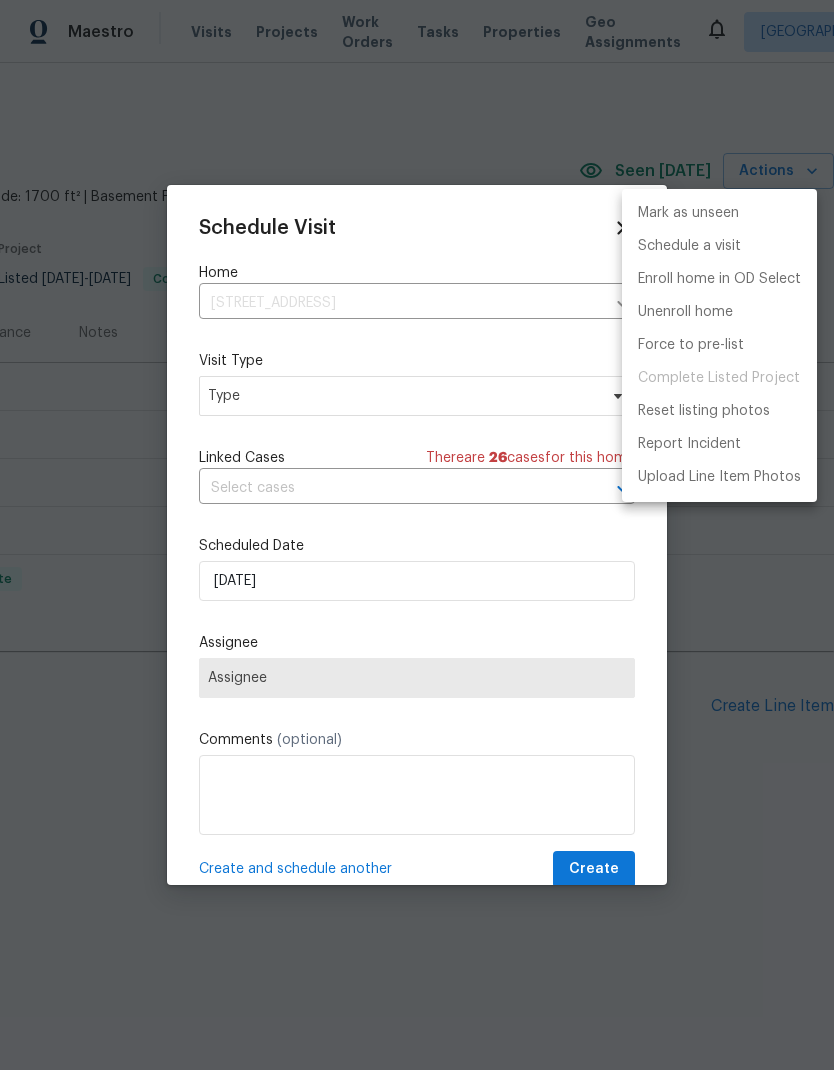click at bounding box center [417, 535] 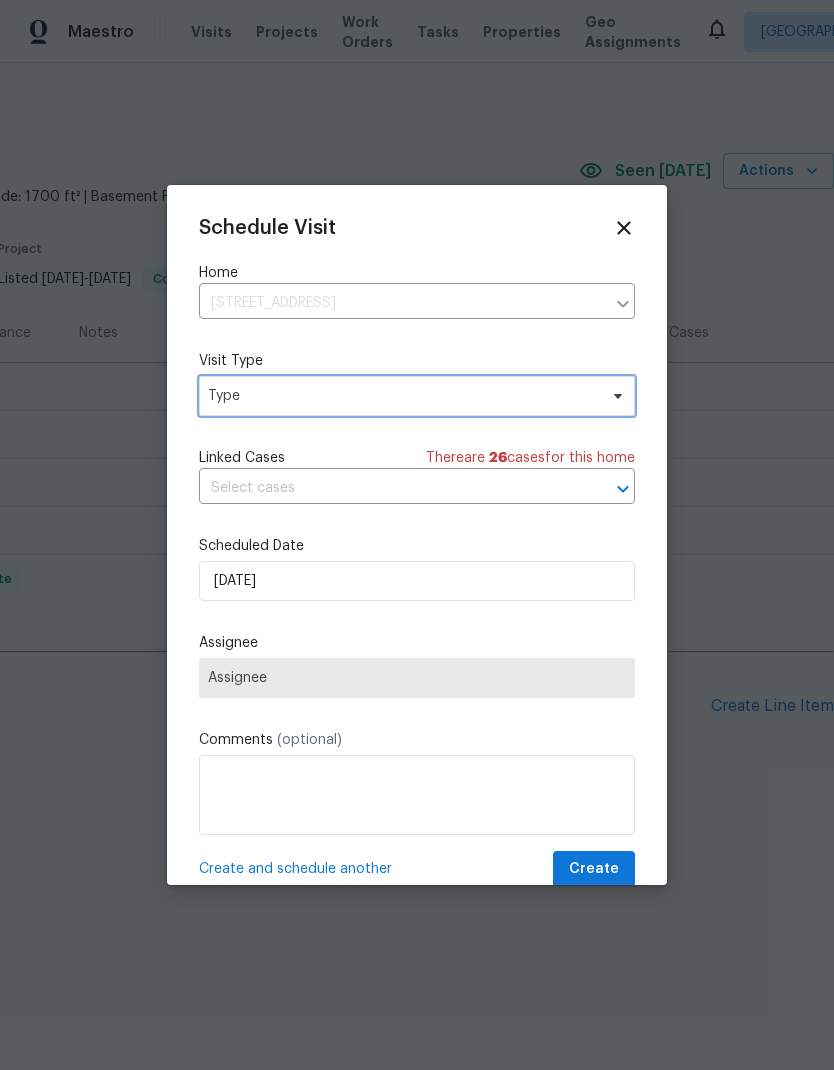 click on "Type" at bounding box center [402, 396] 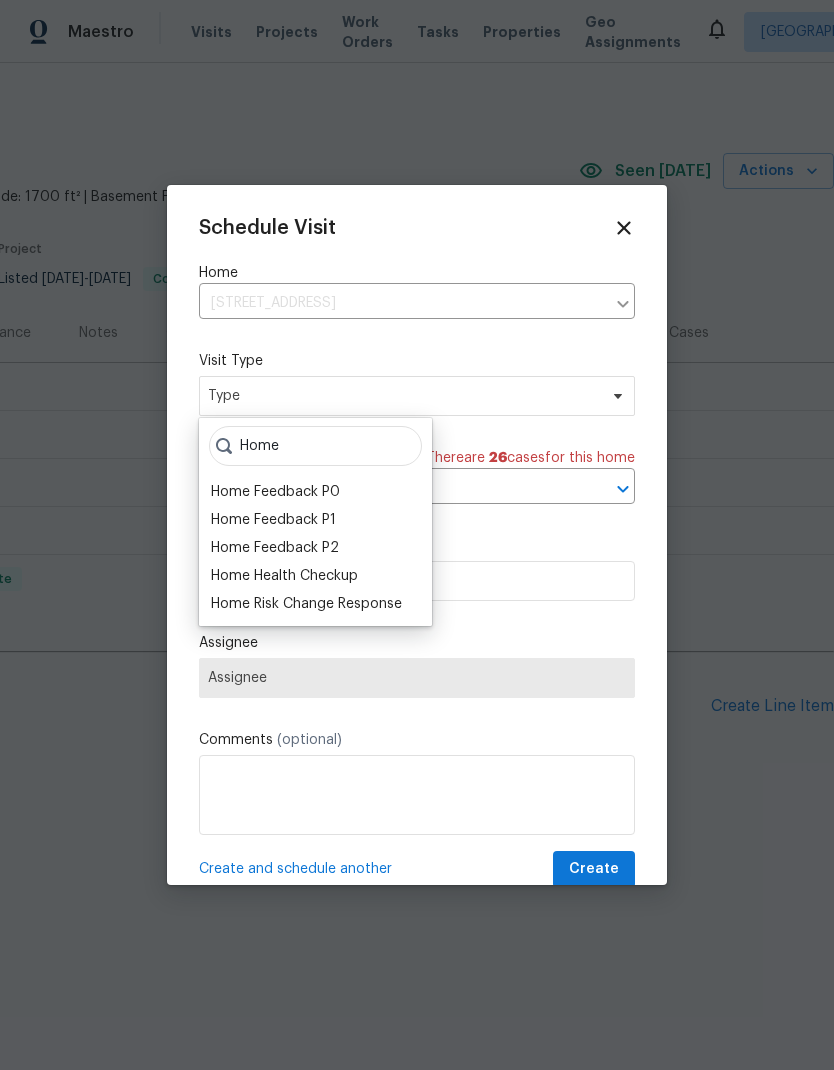 type on "Home" 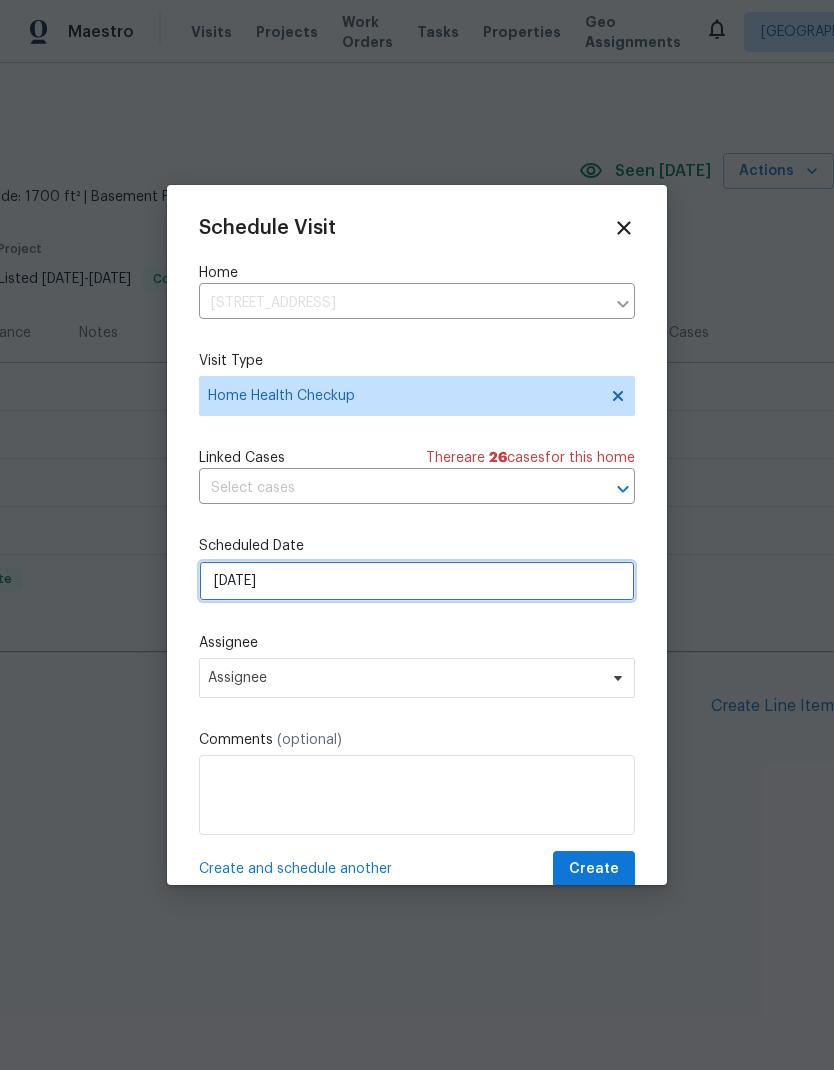 click on "7/15/2025" at bounding box center [417, 581] 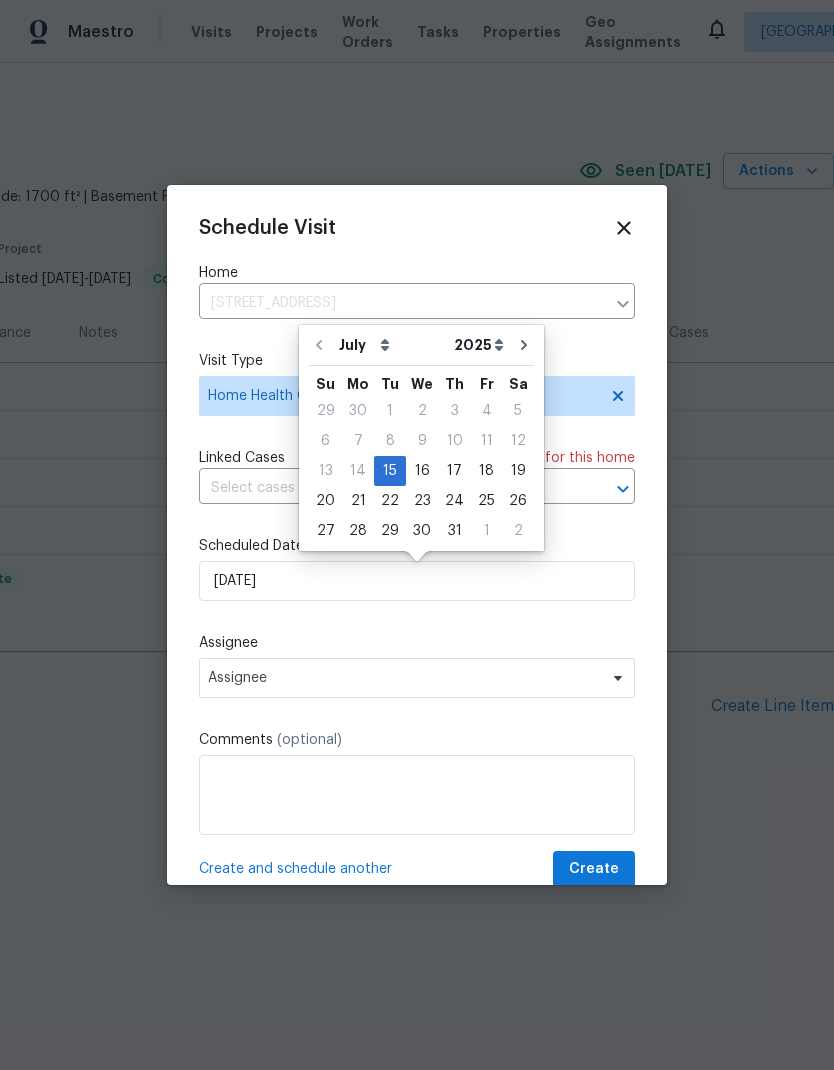 click on "Assignee" at bounding box center [417, 643] 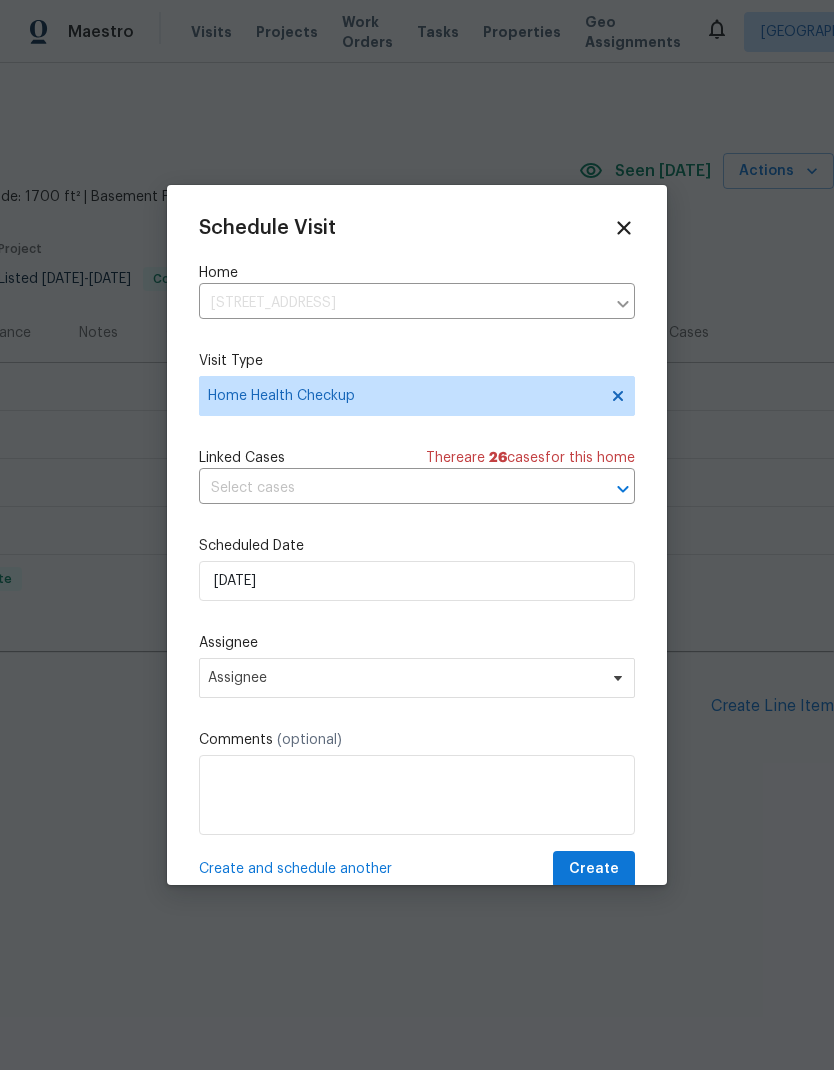 click on "Assignee" at bounding box center (417, 643) 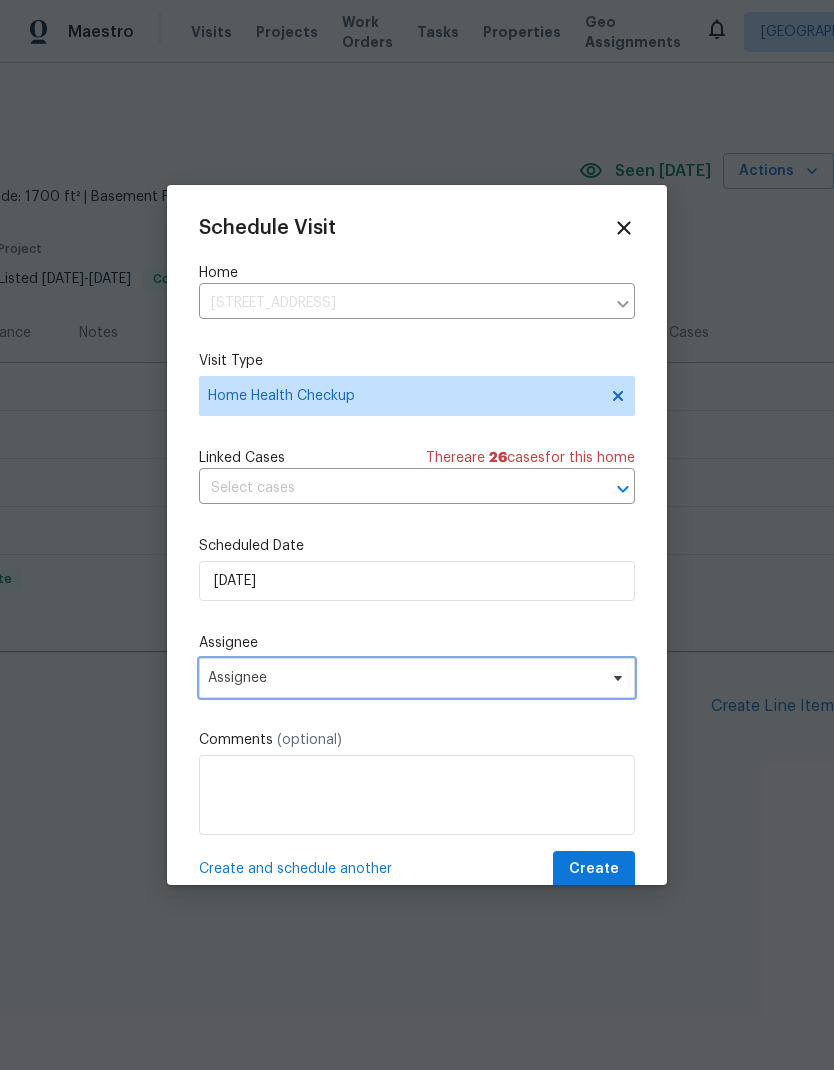 click on "Assignee" at bounding box center [404, 678] 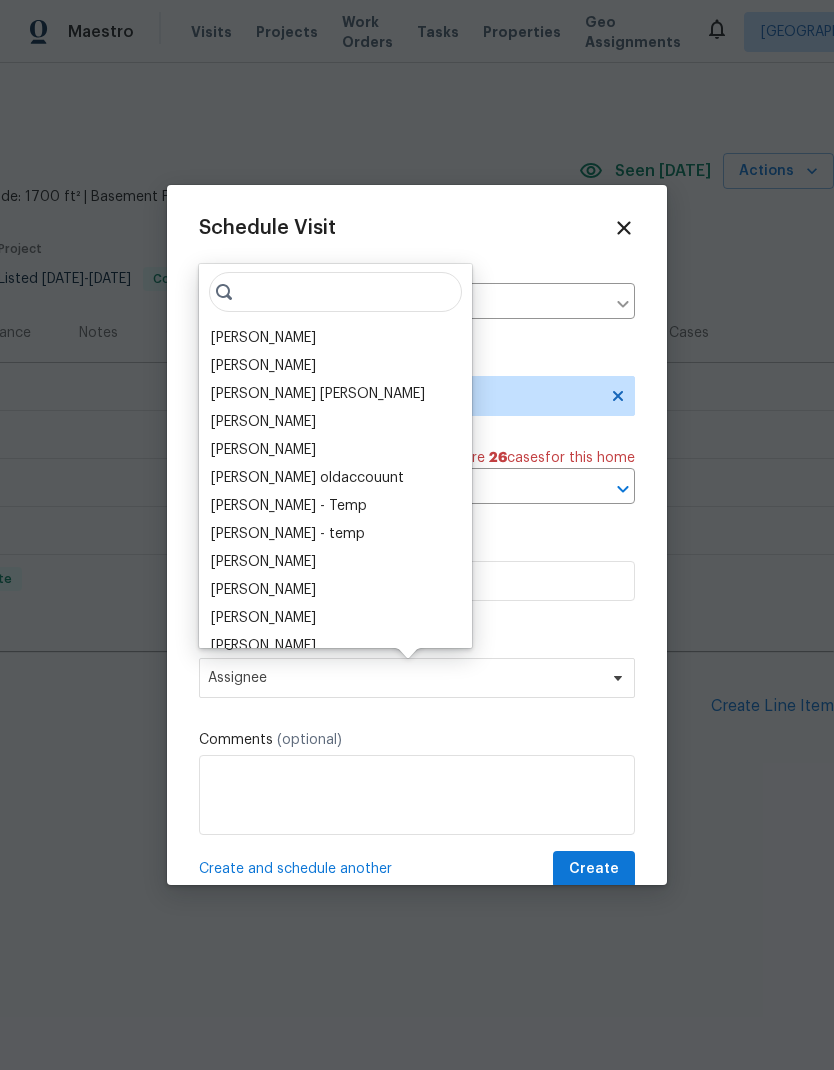 click on "[PERSON_NAME]" at bounding box center (263, 338) 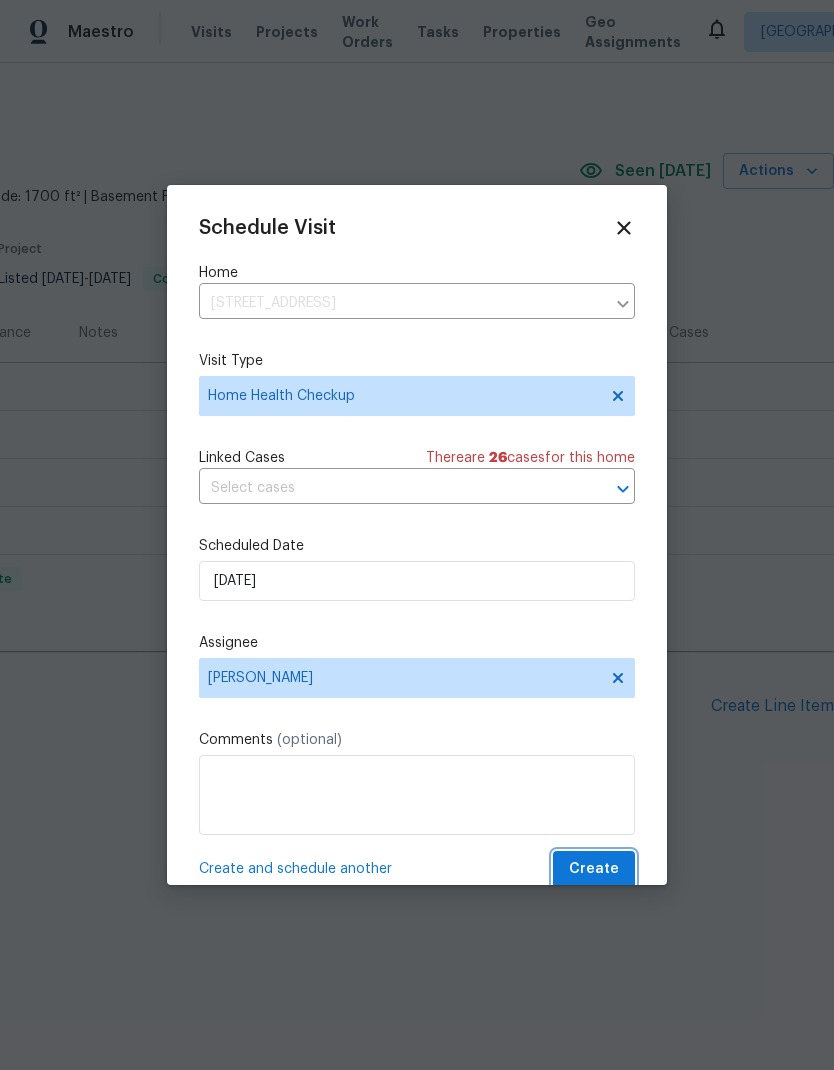 click on "Create" at bounding box center (594, 869) 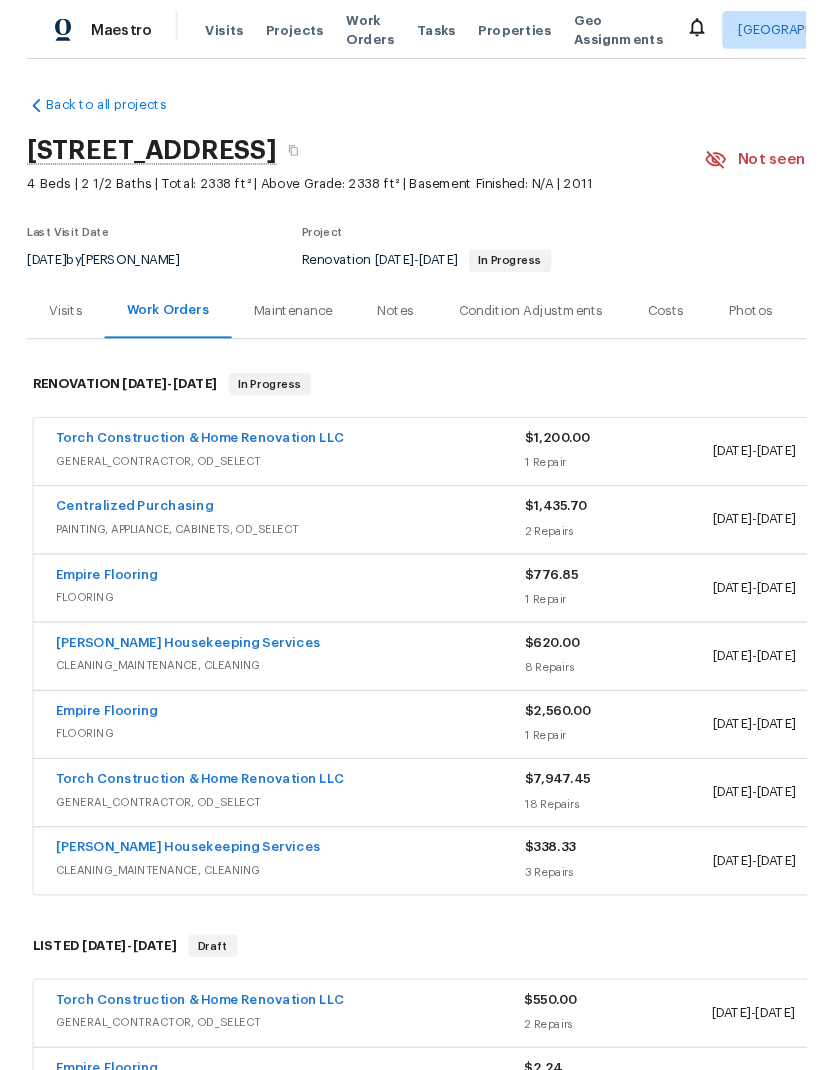 scroll, scrollTop: 0, scrollLeft: 0, axis: both 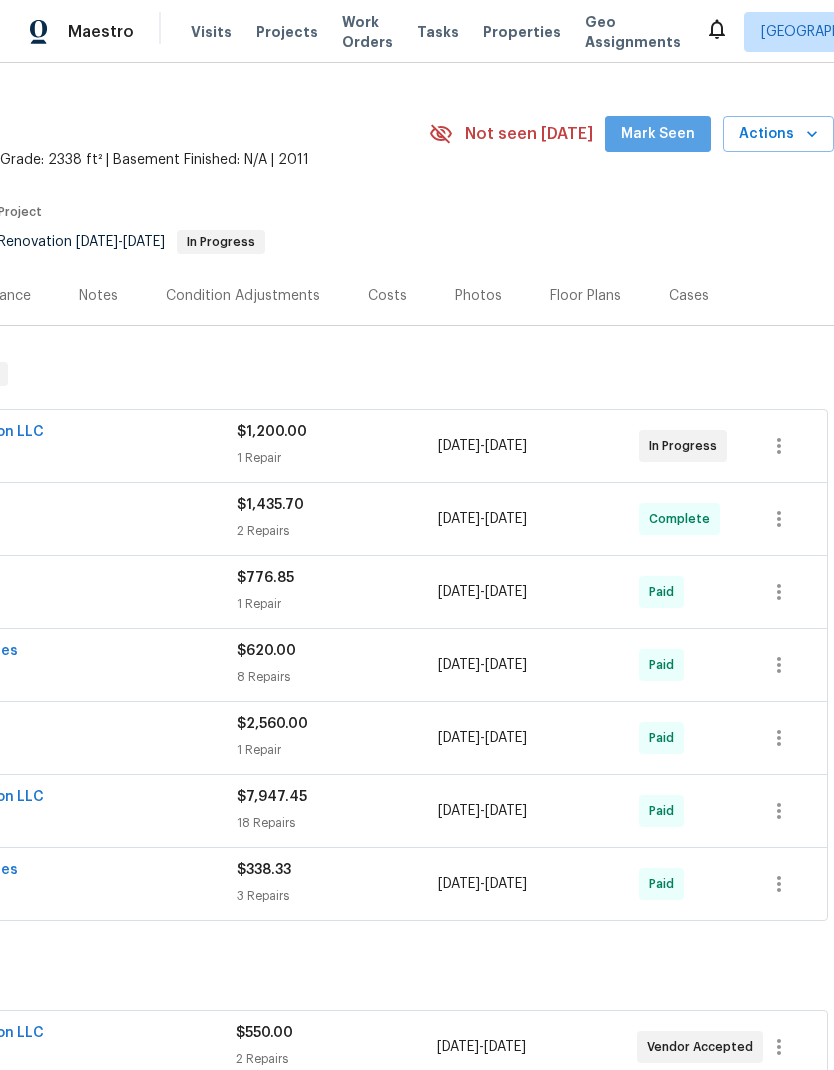 click on "Mark Seen" at bounding box center (658, 134) 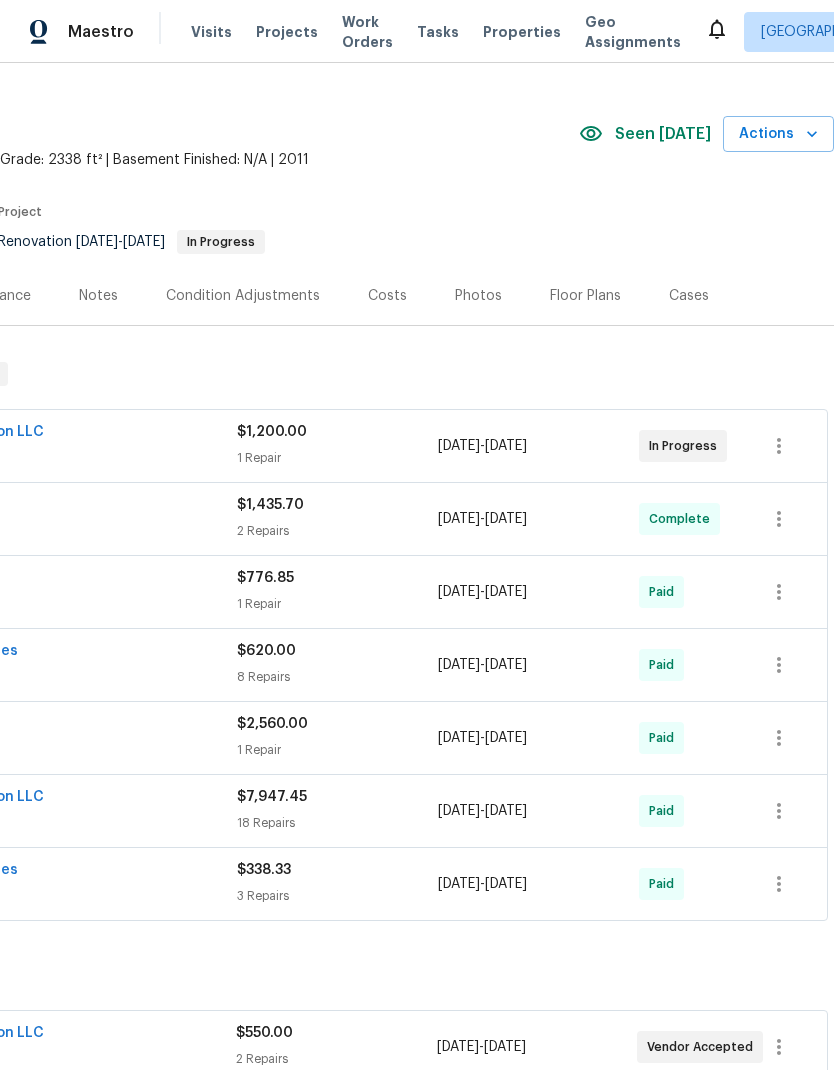 click on "Actions" at bounding box center [778, 134] 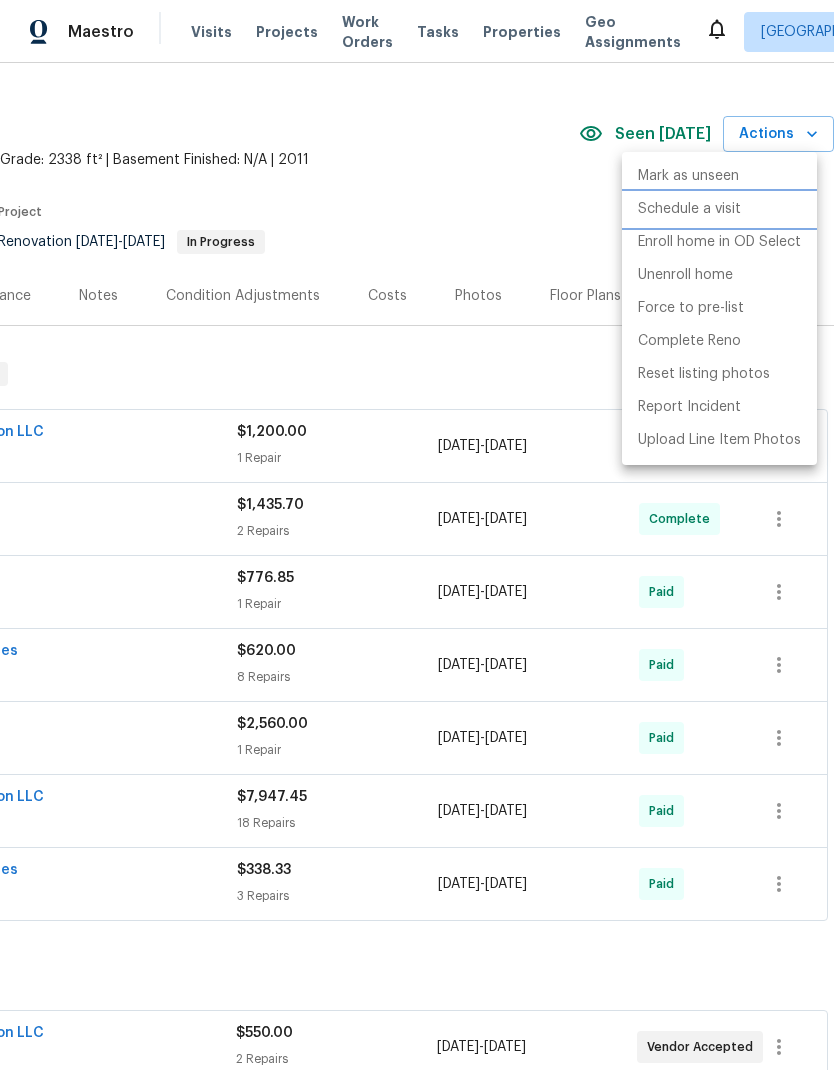 click on "Schedule a visit" at bounding box center (719, 209) 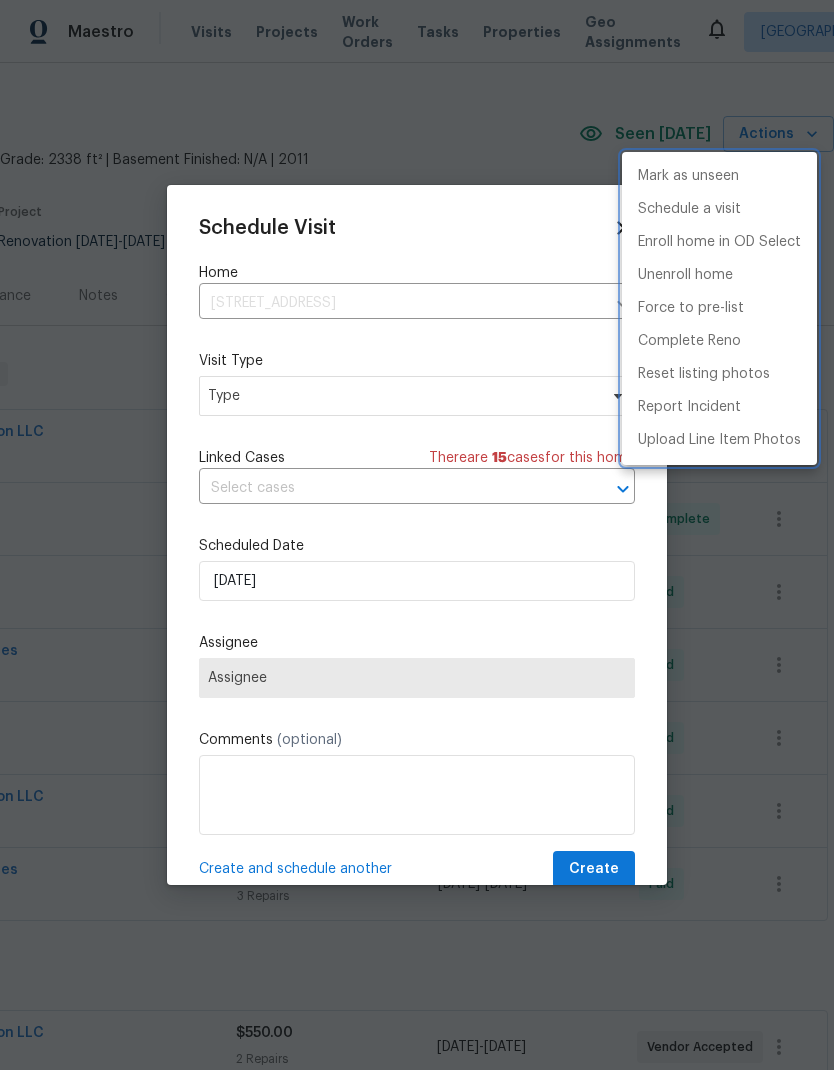 click at bounding box center (417, 535) 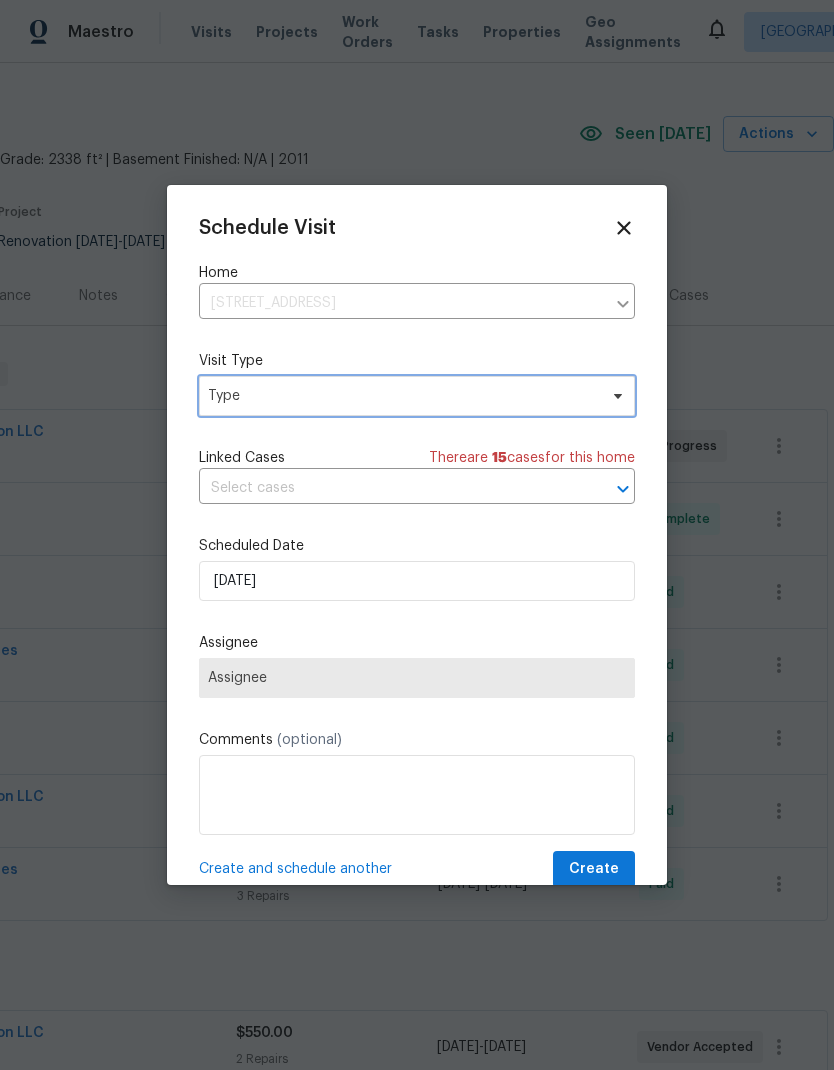 click on "Type" at bounding box center (417, 396) 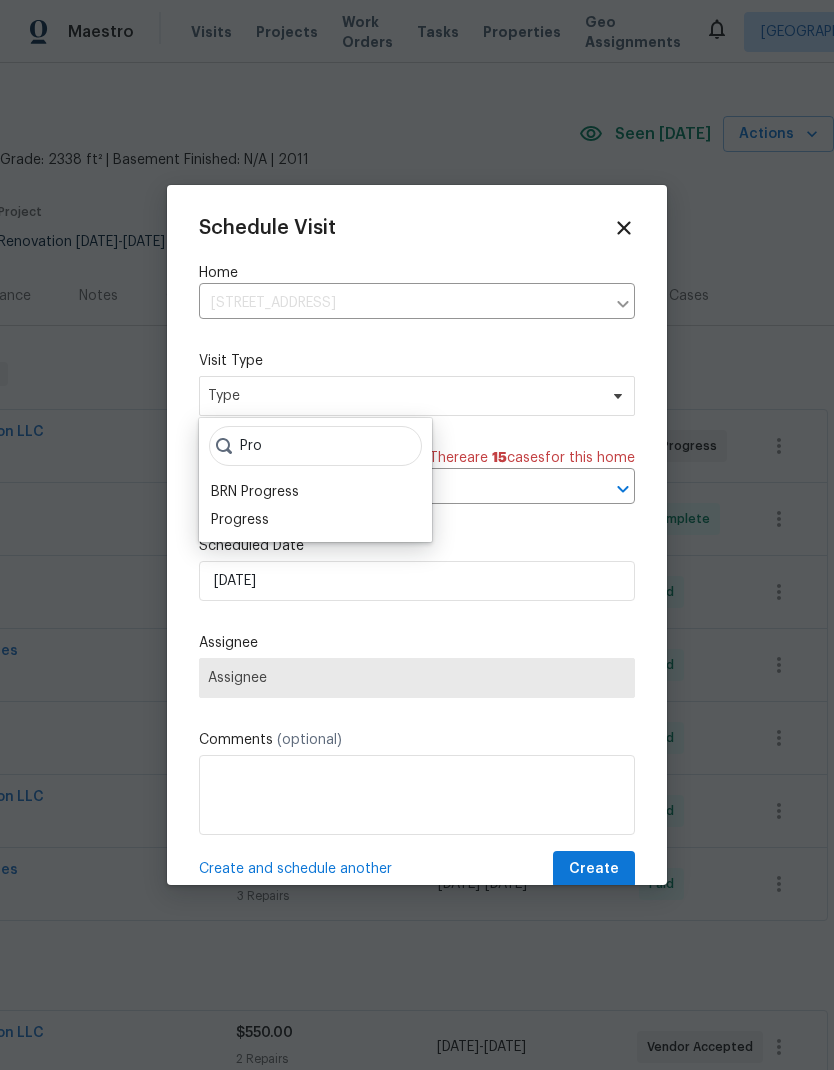 type on "Pro" 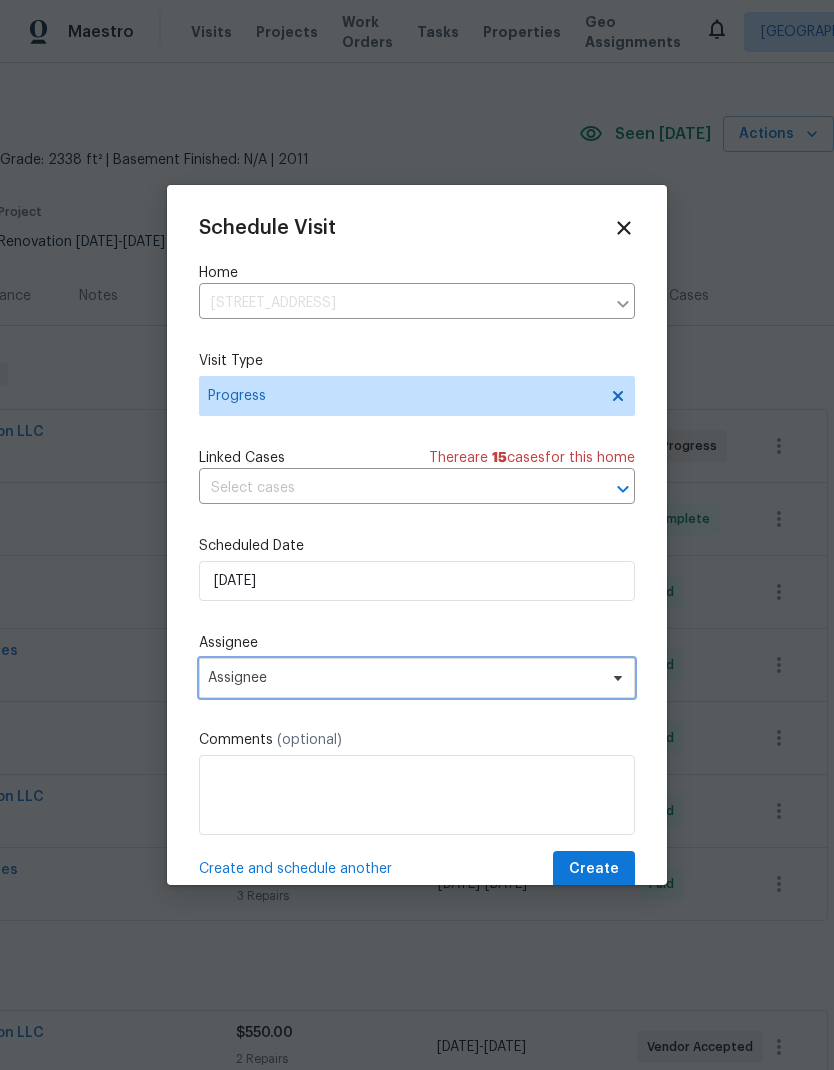 click on "Assignee" at bounding box center (404, 678) 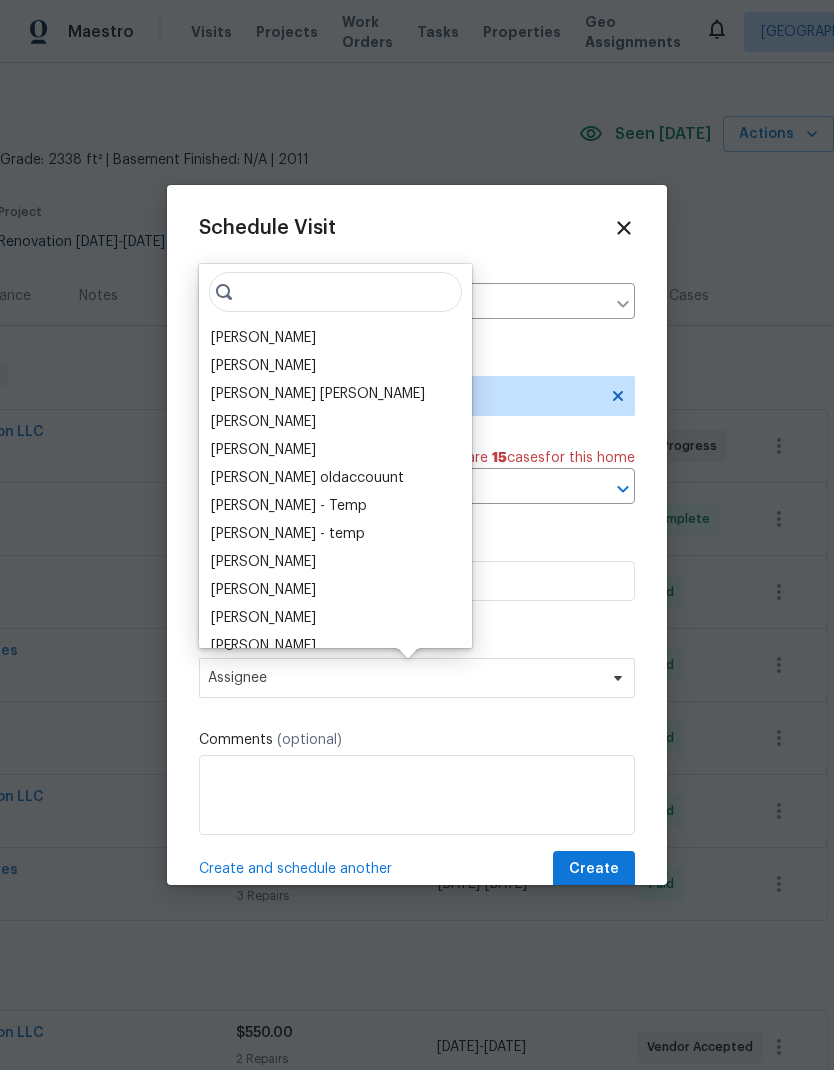 click on "[PERSON_NAME]" at bounding box center (263, 338) 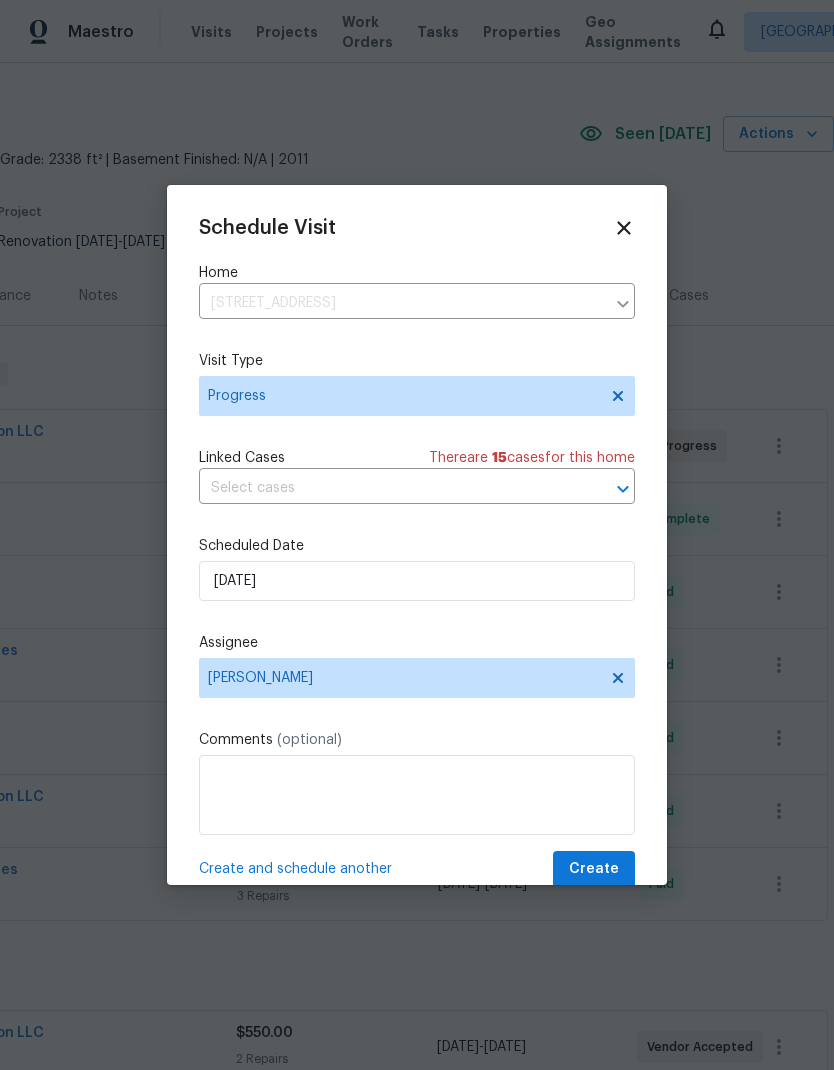 click on "Create" at bounding box center [594, 869] 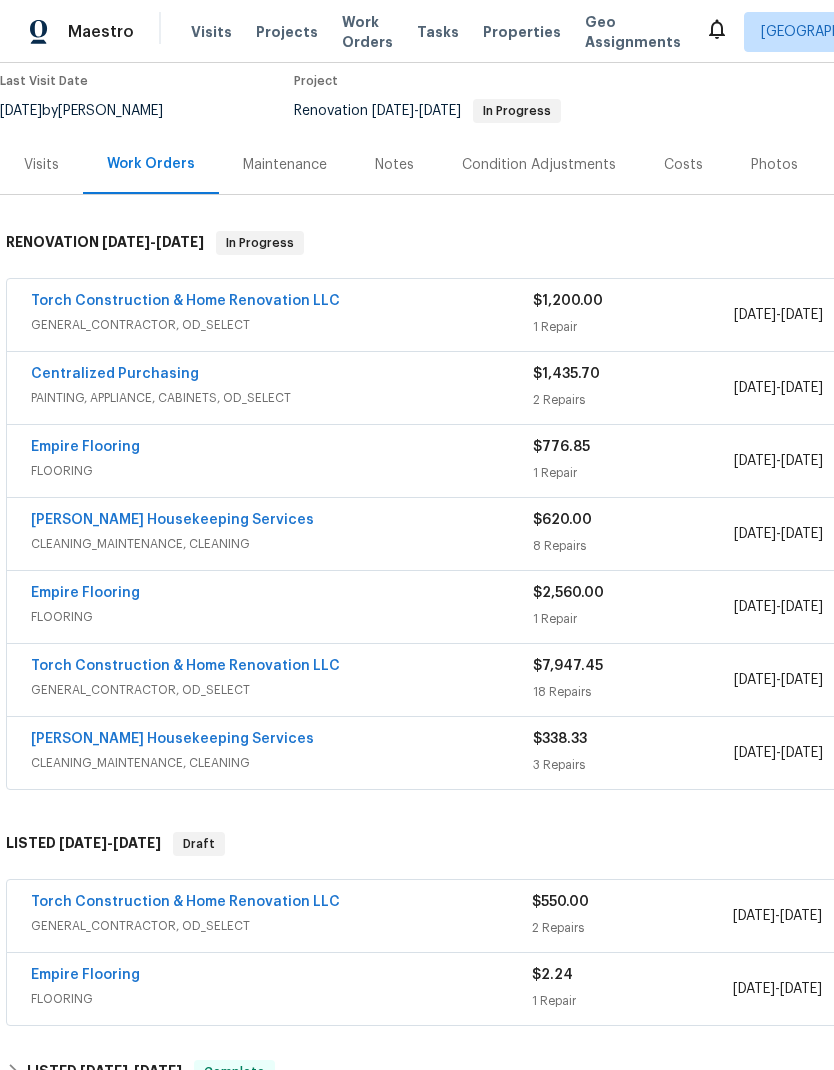 scroll, scrollTop: 173, scrollLeft: 0, axis: vertical 